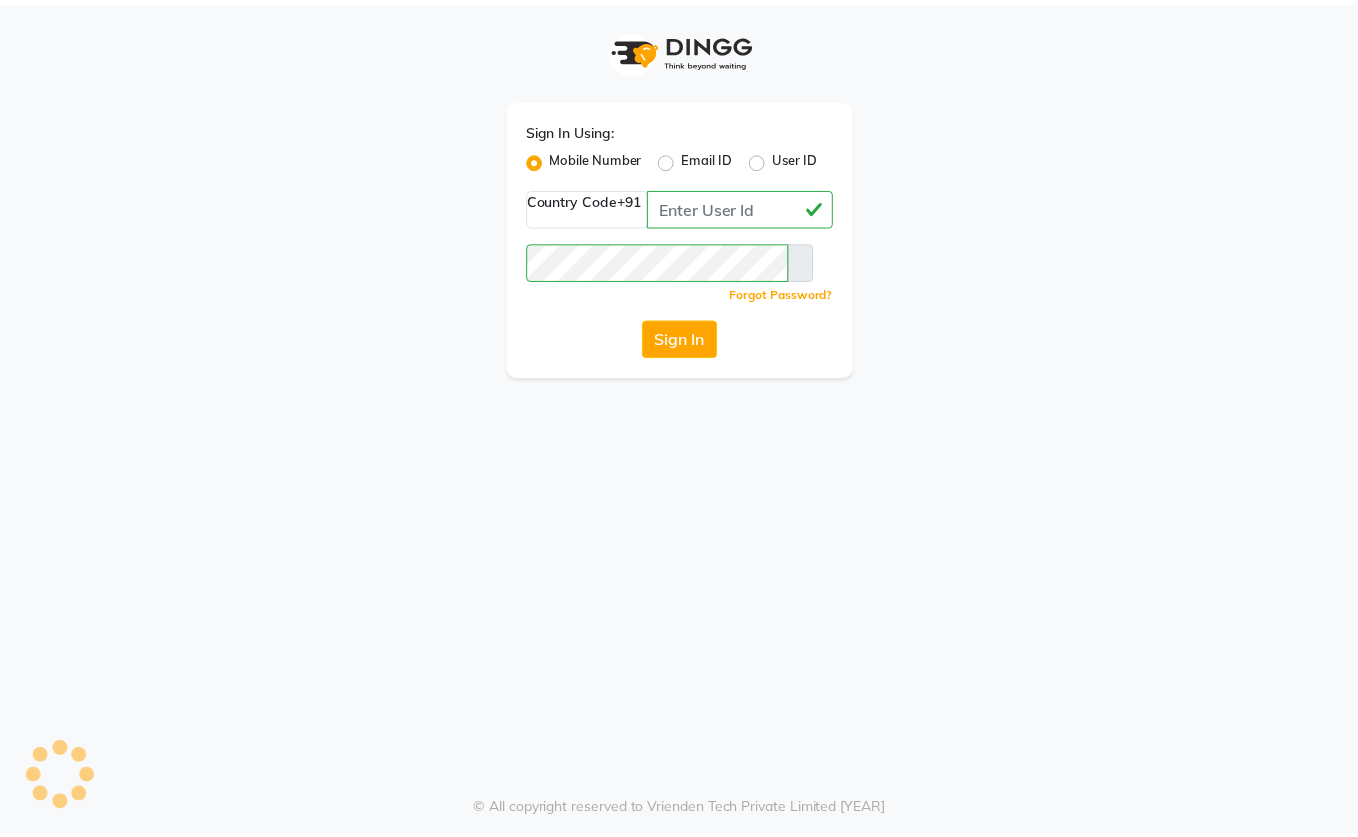 scroll, scrollTop: 0, scrollLeft: 0, axis: both 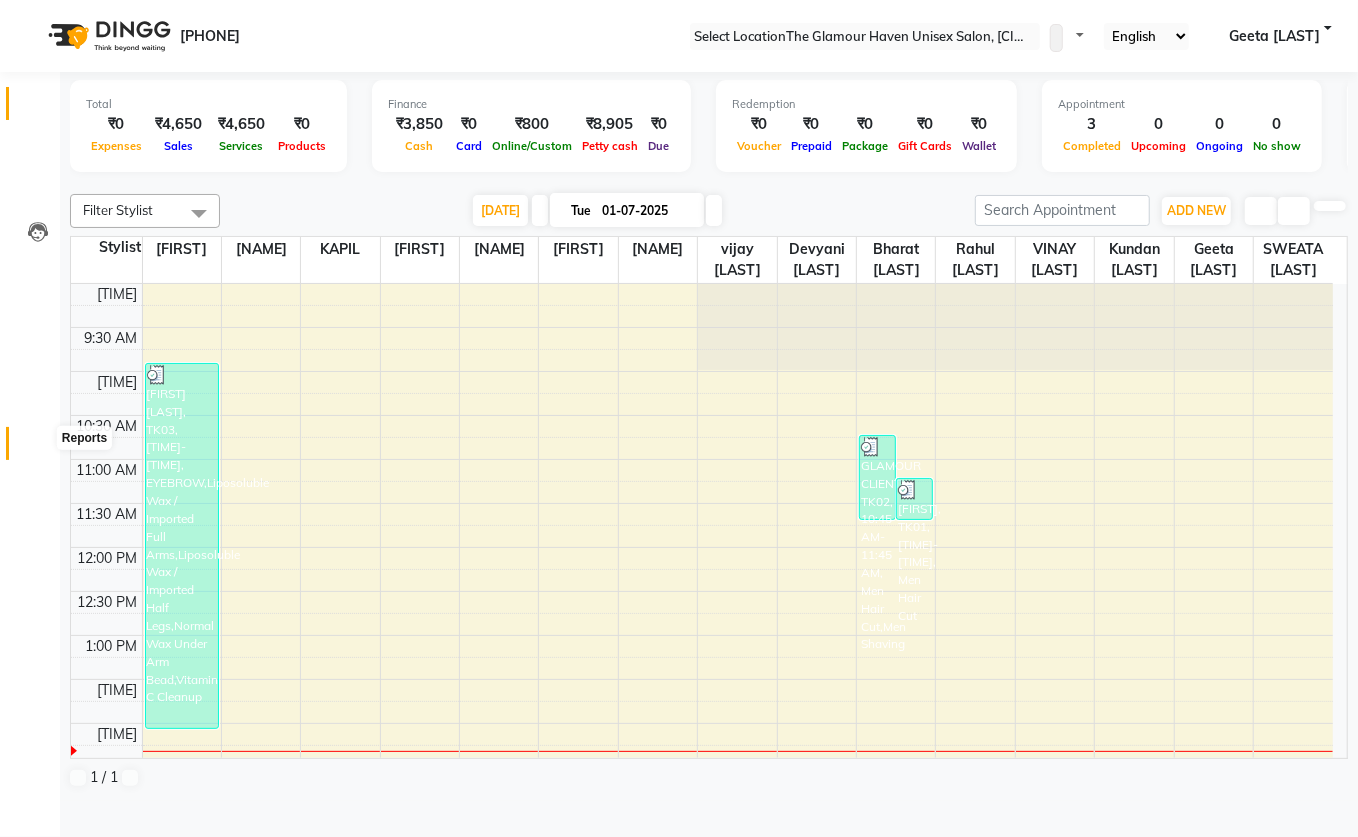 click at bounding box center [38, 448] 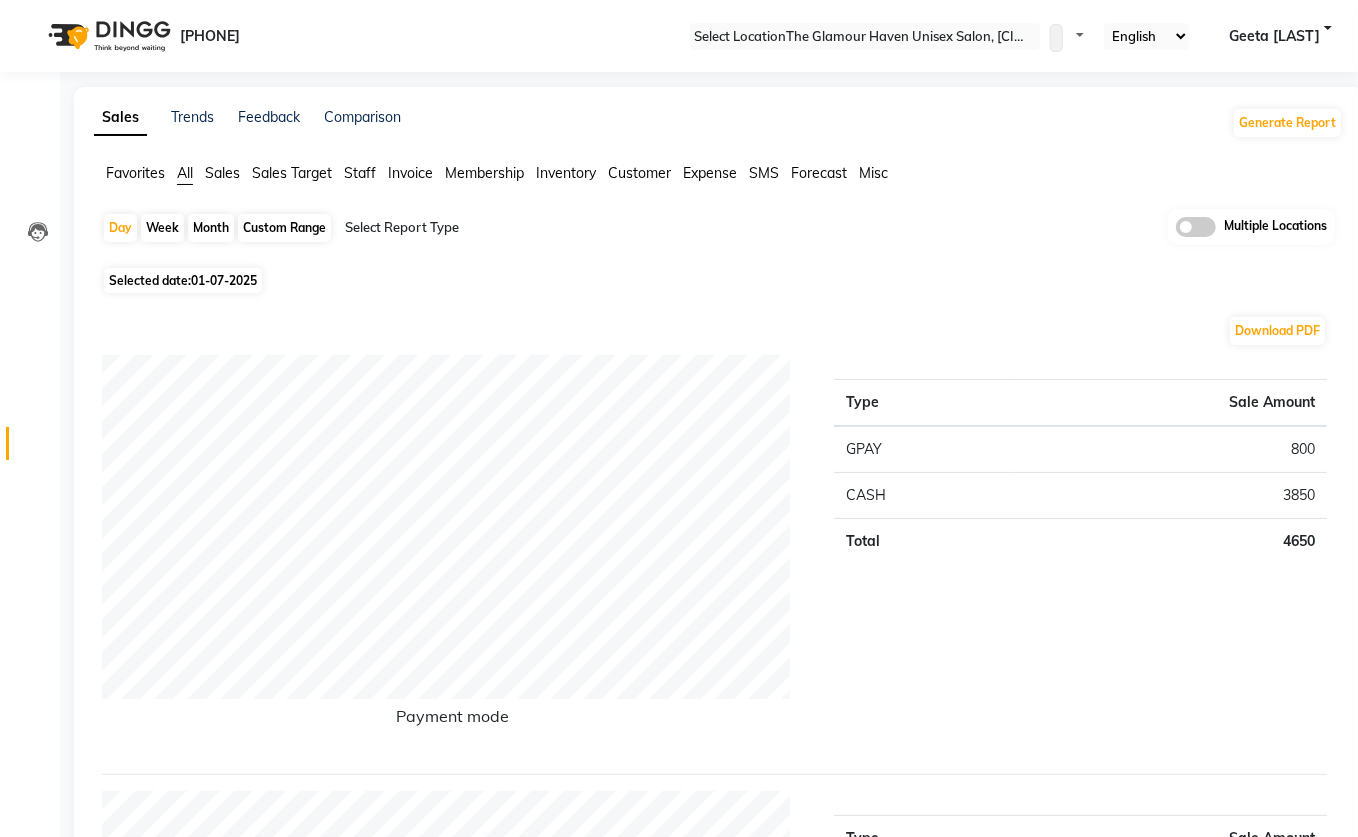 click on "Staff" at bounding box center (135, 173) 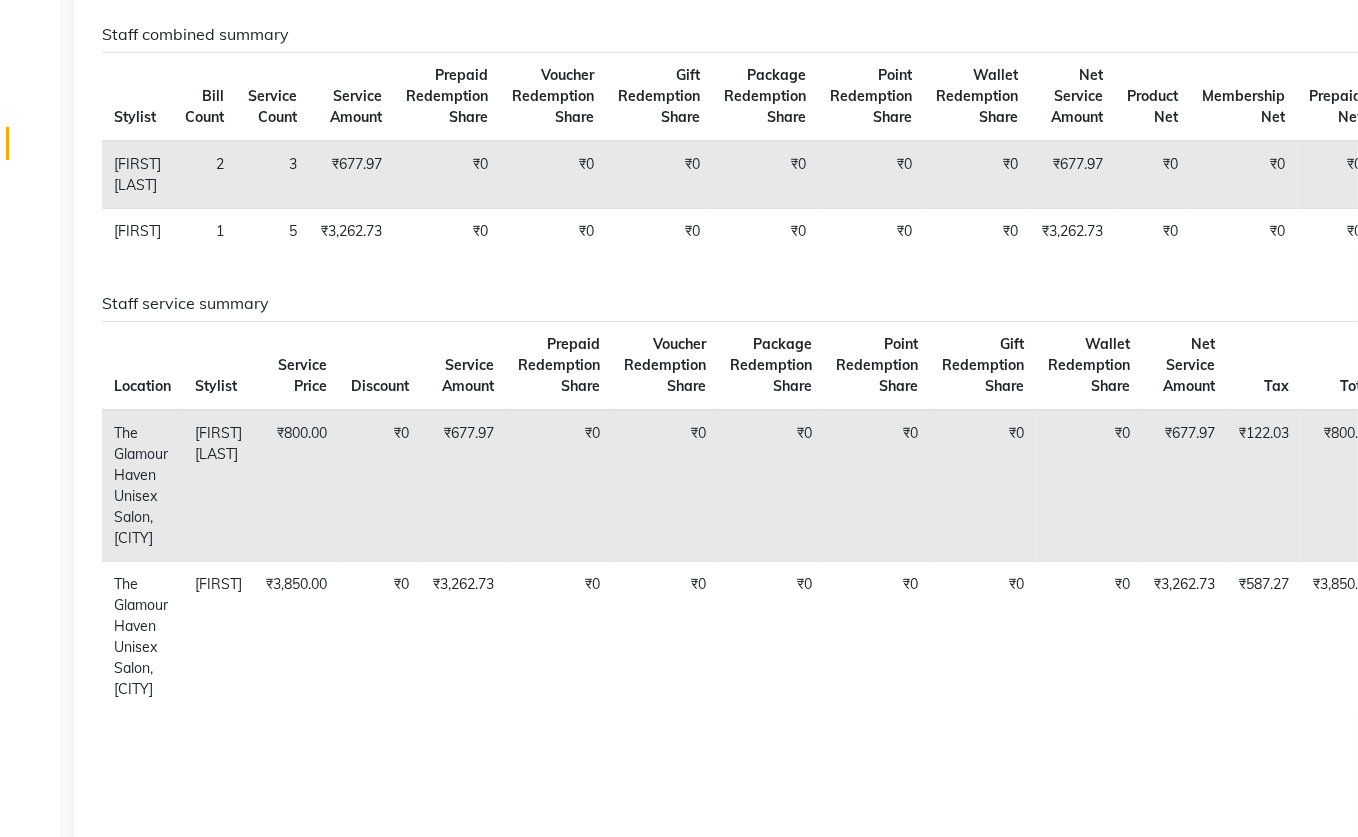 scroll, scrollTop: 0, scrollLeft: 0, axis: both 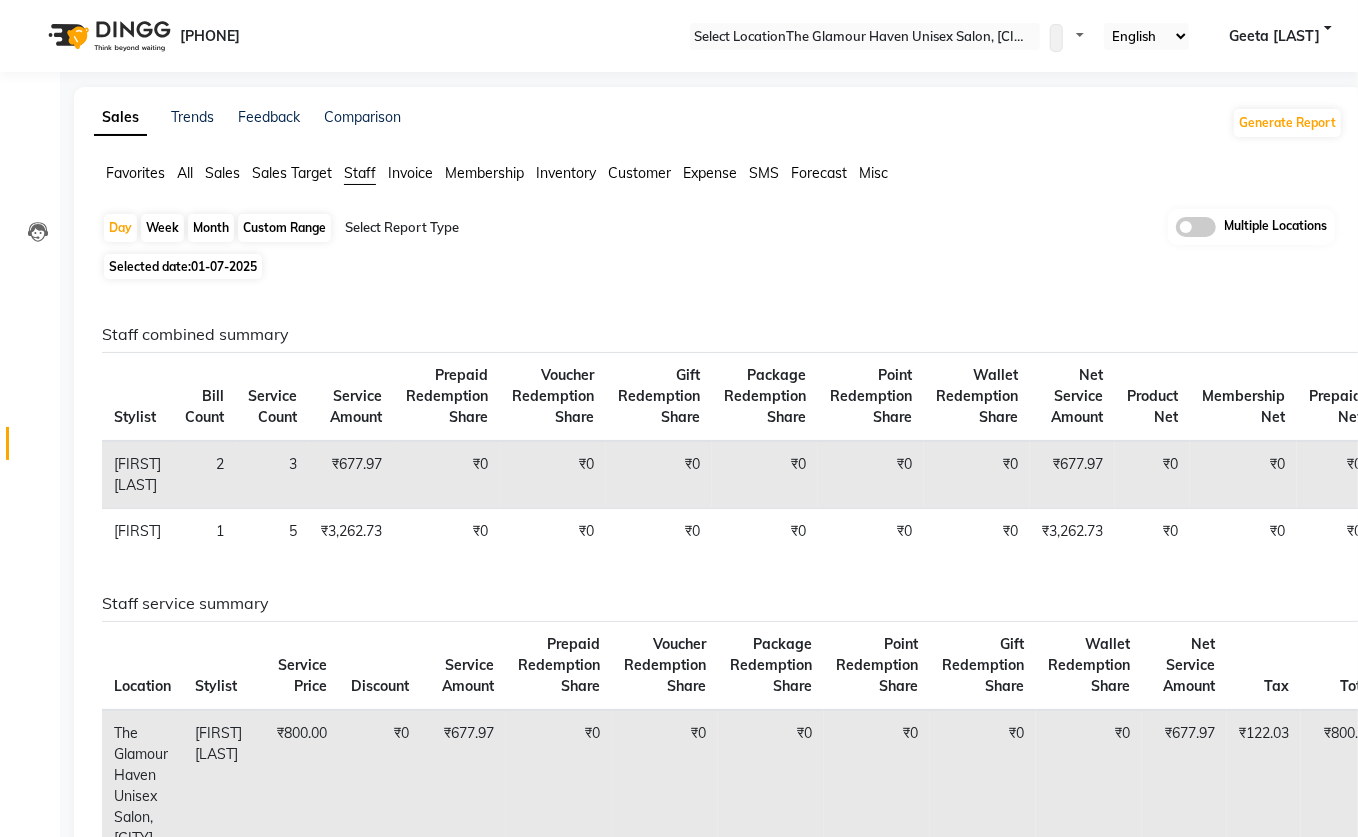 click on "[DATE]" at bounding box center [224, 266] 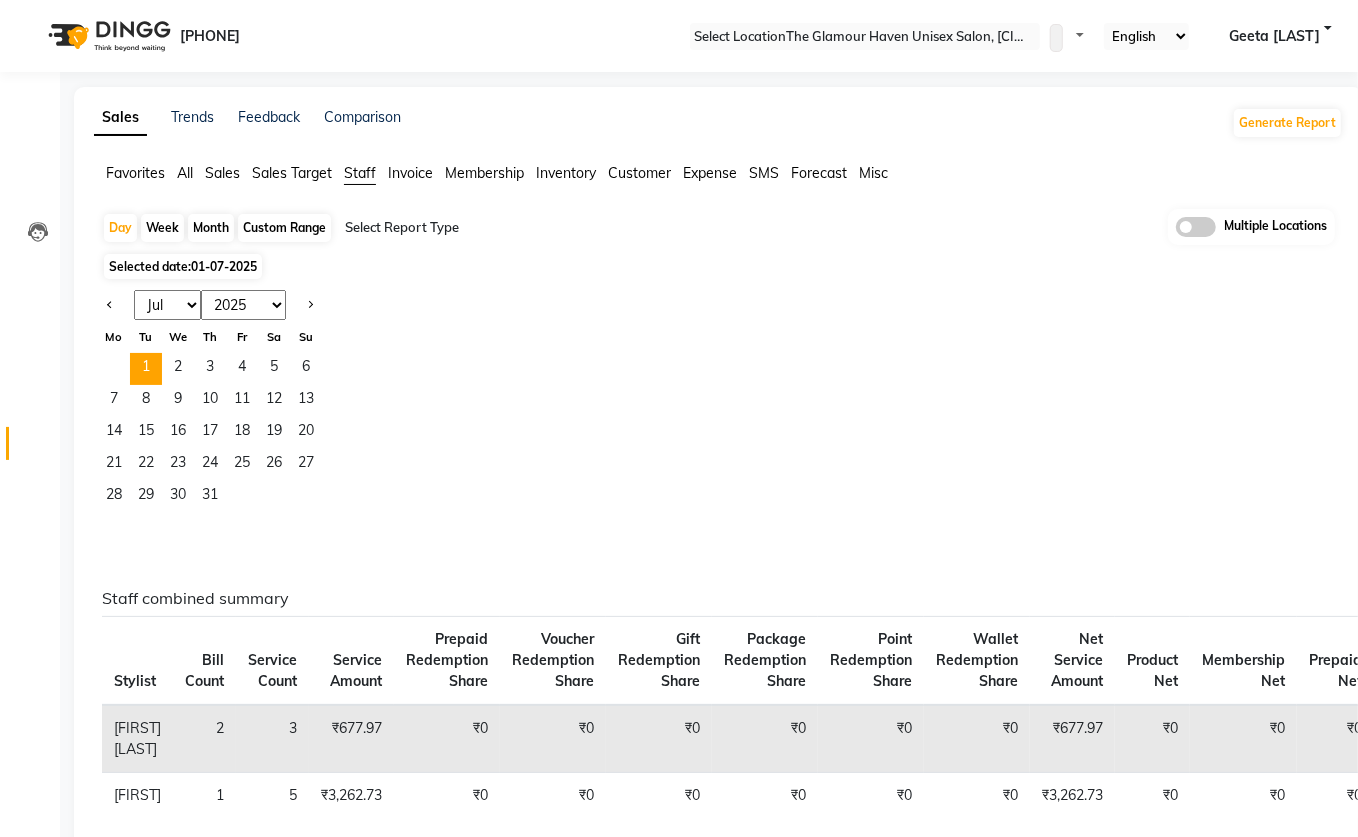 click on "[MONTH] [MONTH] [MONTH] [MONTH] [MONTH] [MONTH] [MONTH] [MONTH] [MONTH] [MONTH] [MONTH] [MONTH]" at bounding box center [167, 305] 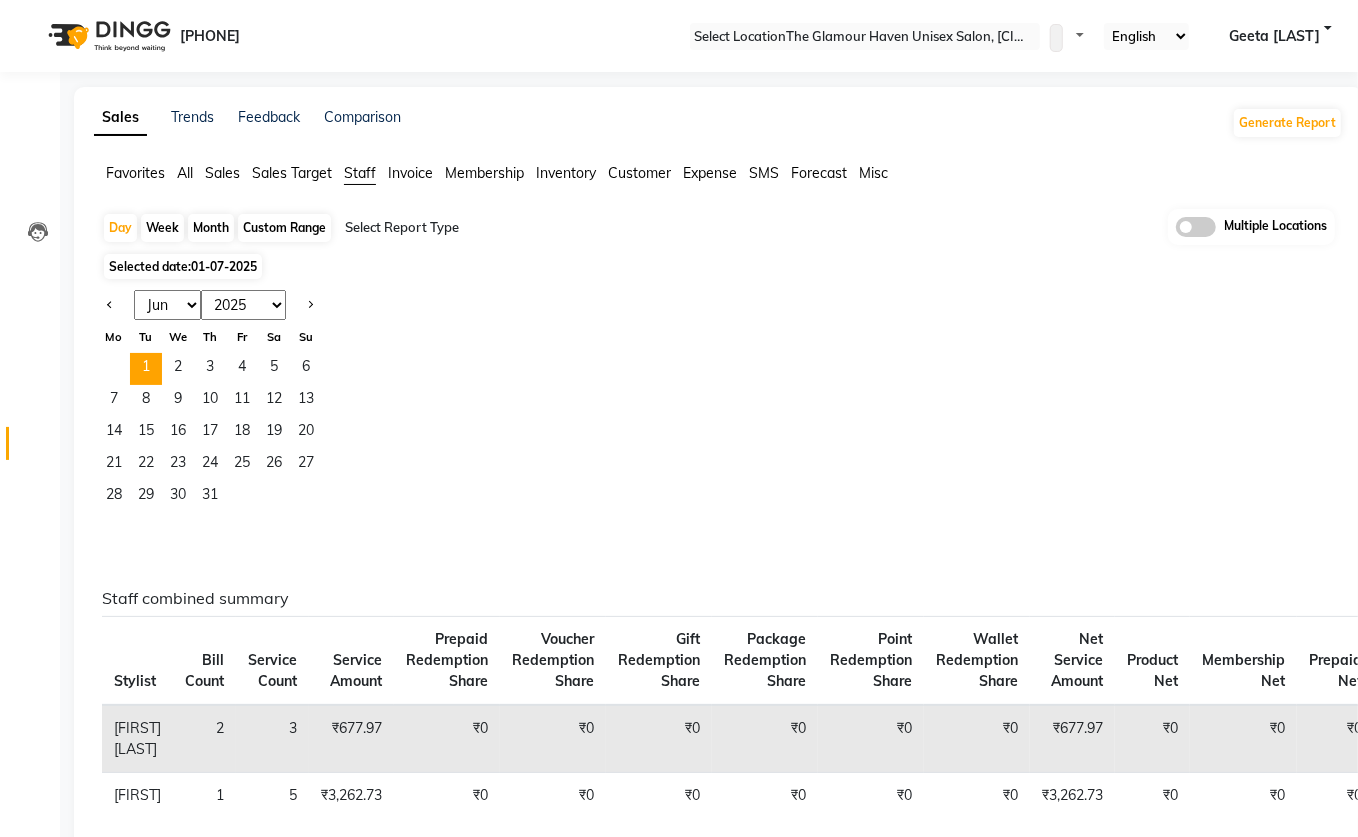 click on "[MONTH] [MONTH] [MONTH] [MONTH] [MONTH] [MONTH] [MONTH] [MONTH] [MONTH] [MONTH] [MONTH] [MONTH]" at bounding box center (167, 305) 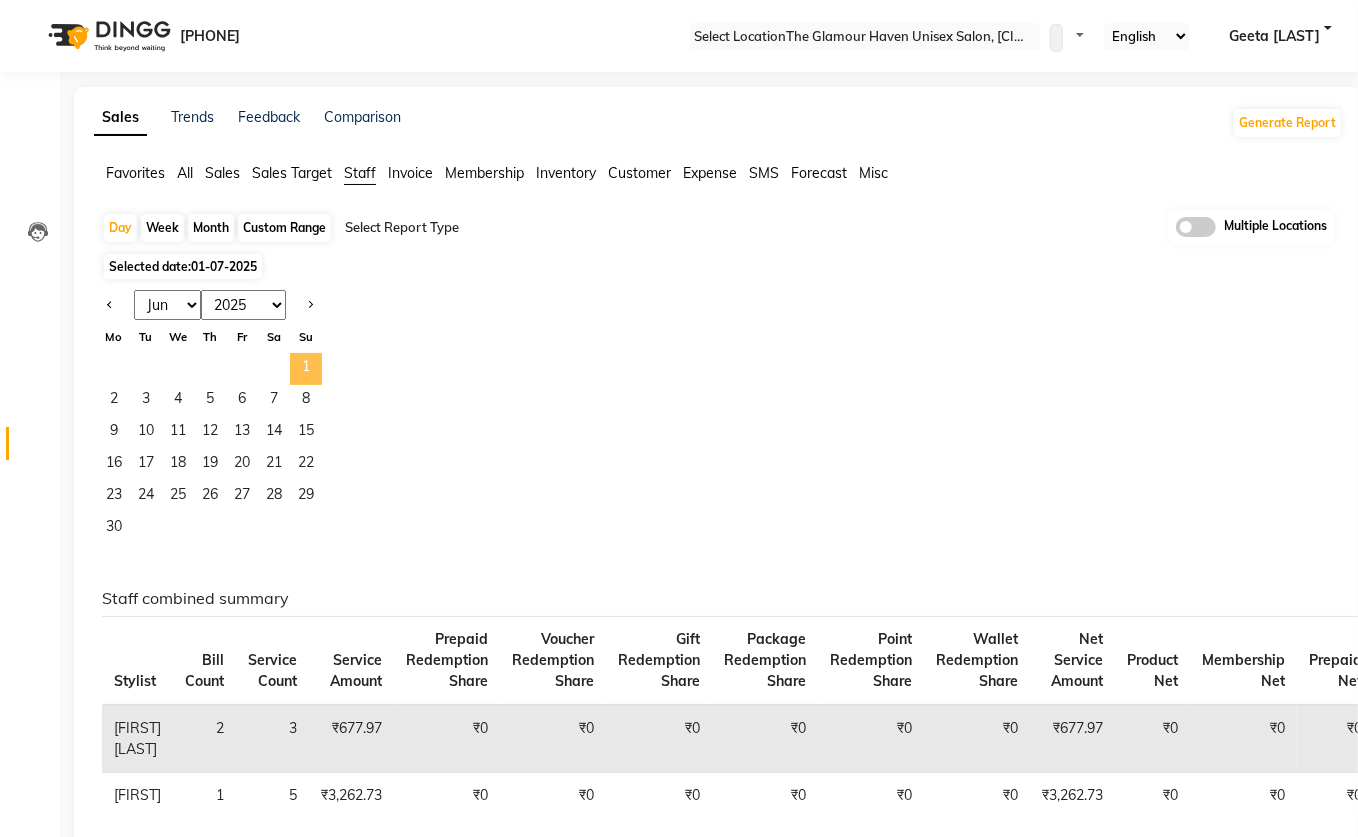 click on "[NUMBER]" at bounding box center [306, 369] 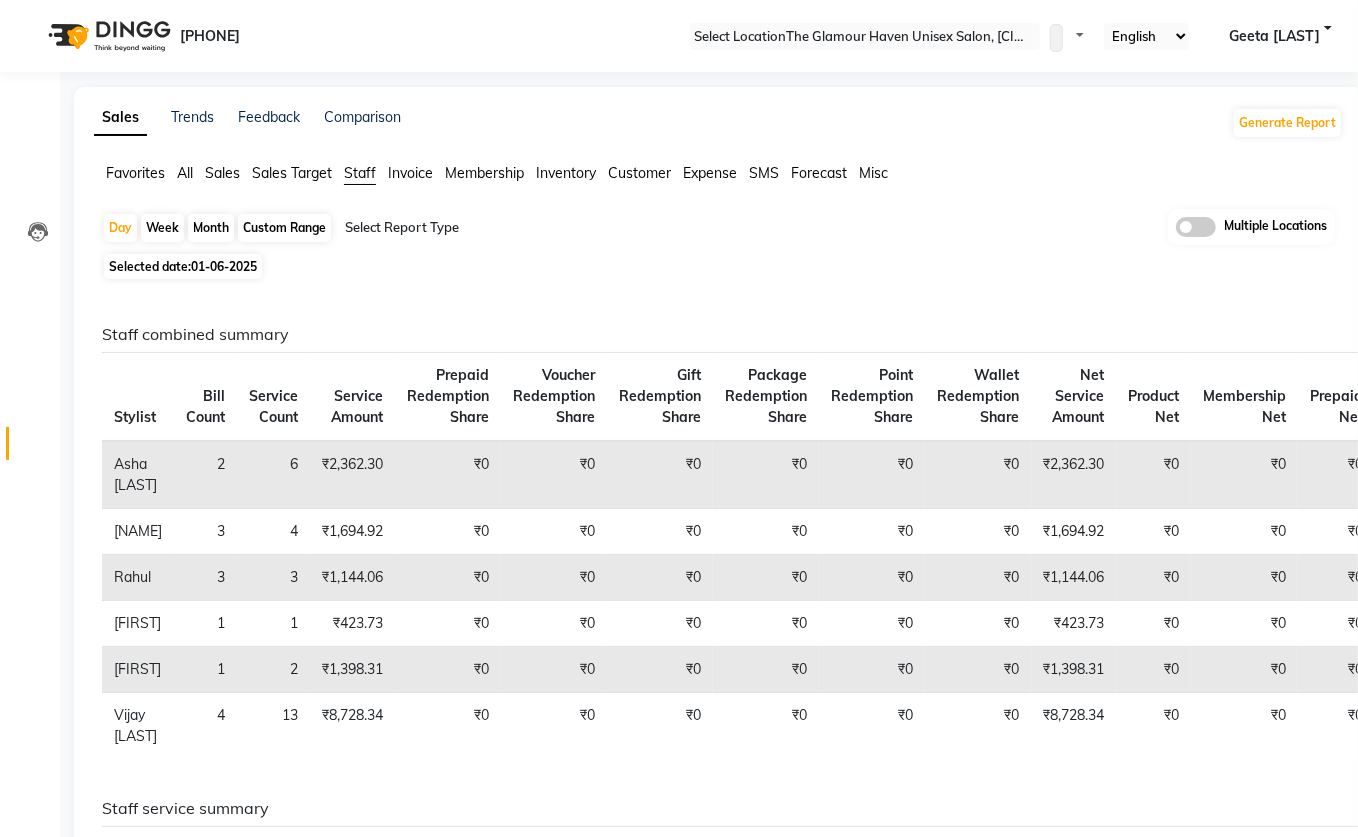 click on "Month" at bounding box center (211, 228) 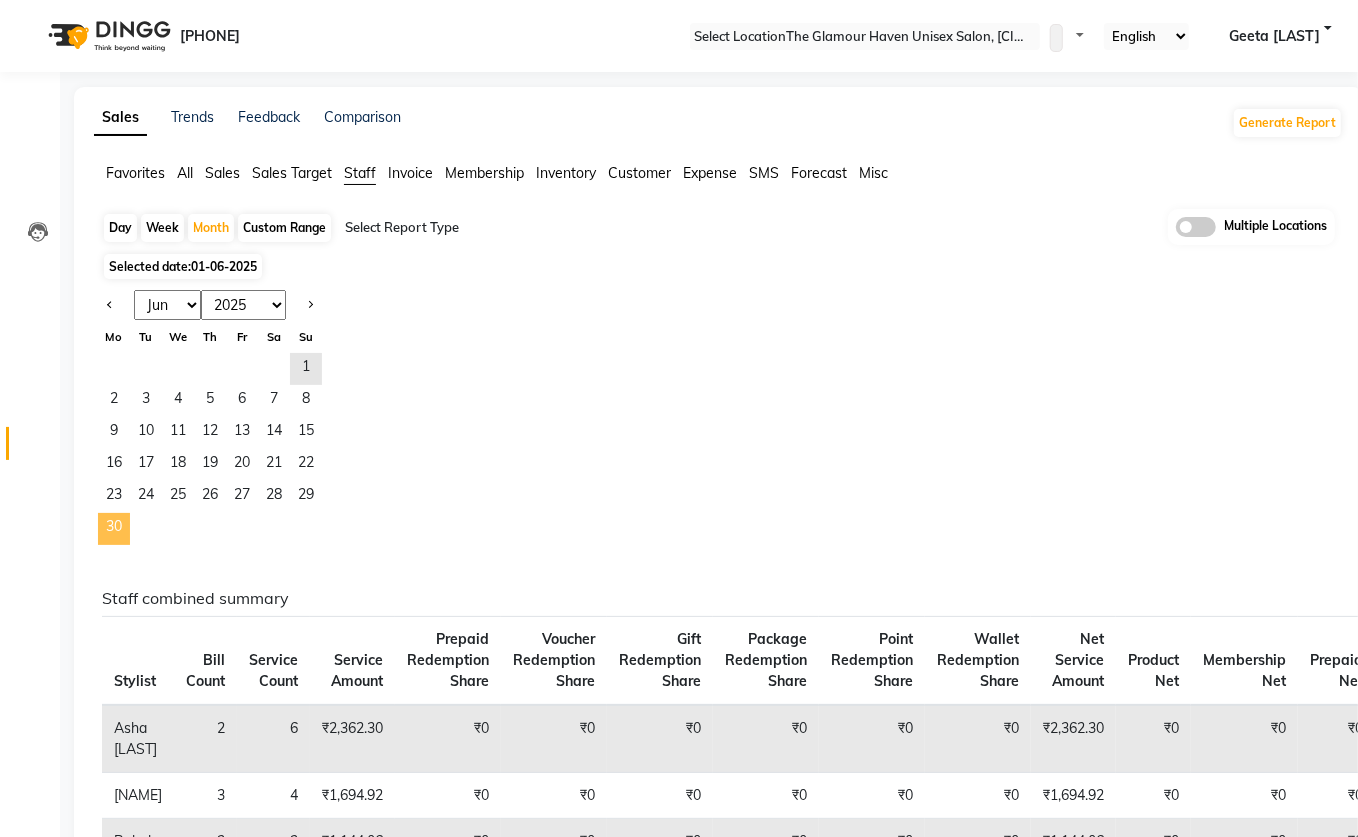 click on "[NUMBER]" at bounding box center (114, 529) 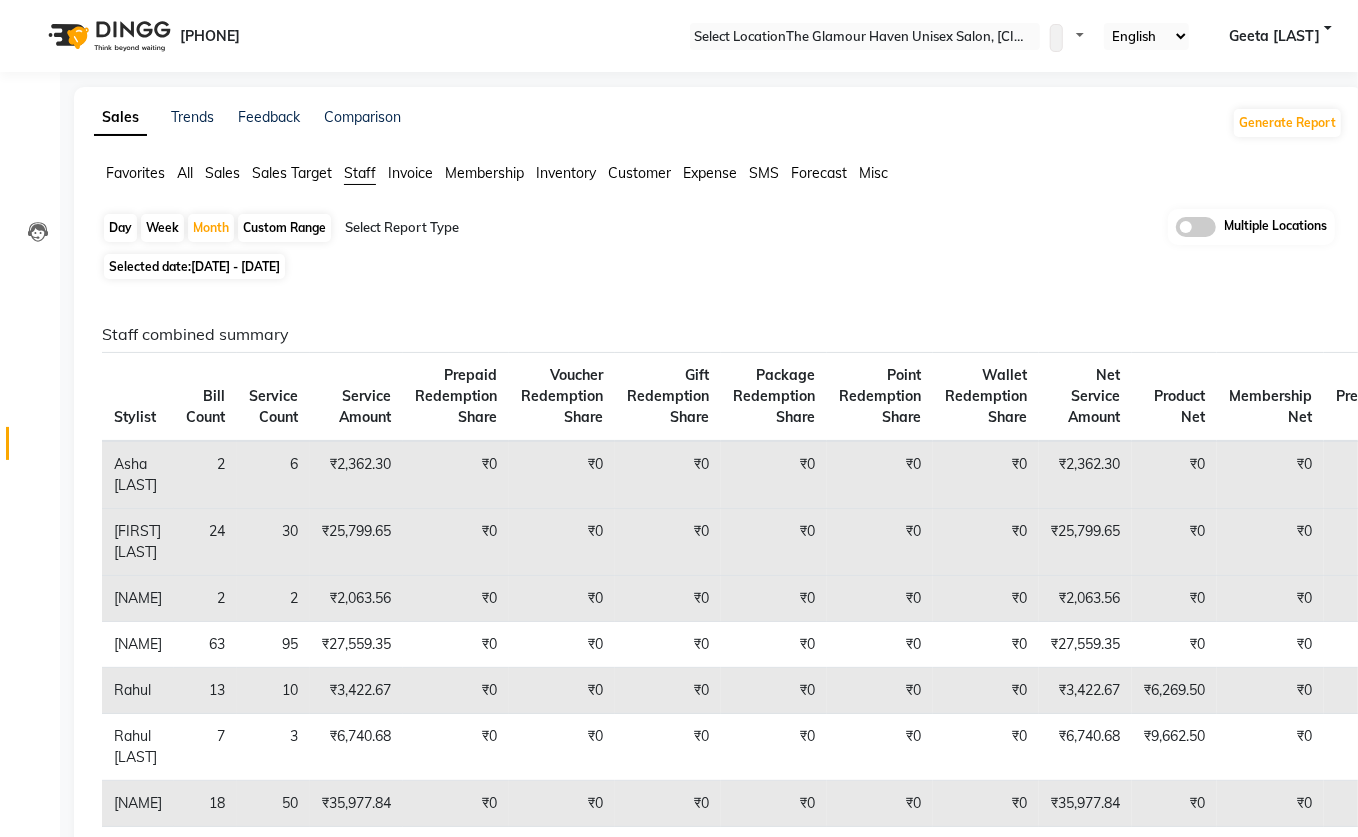 scroll, scrollTop: 0, scrollLeft: 0, axis: both 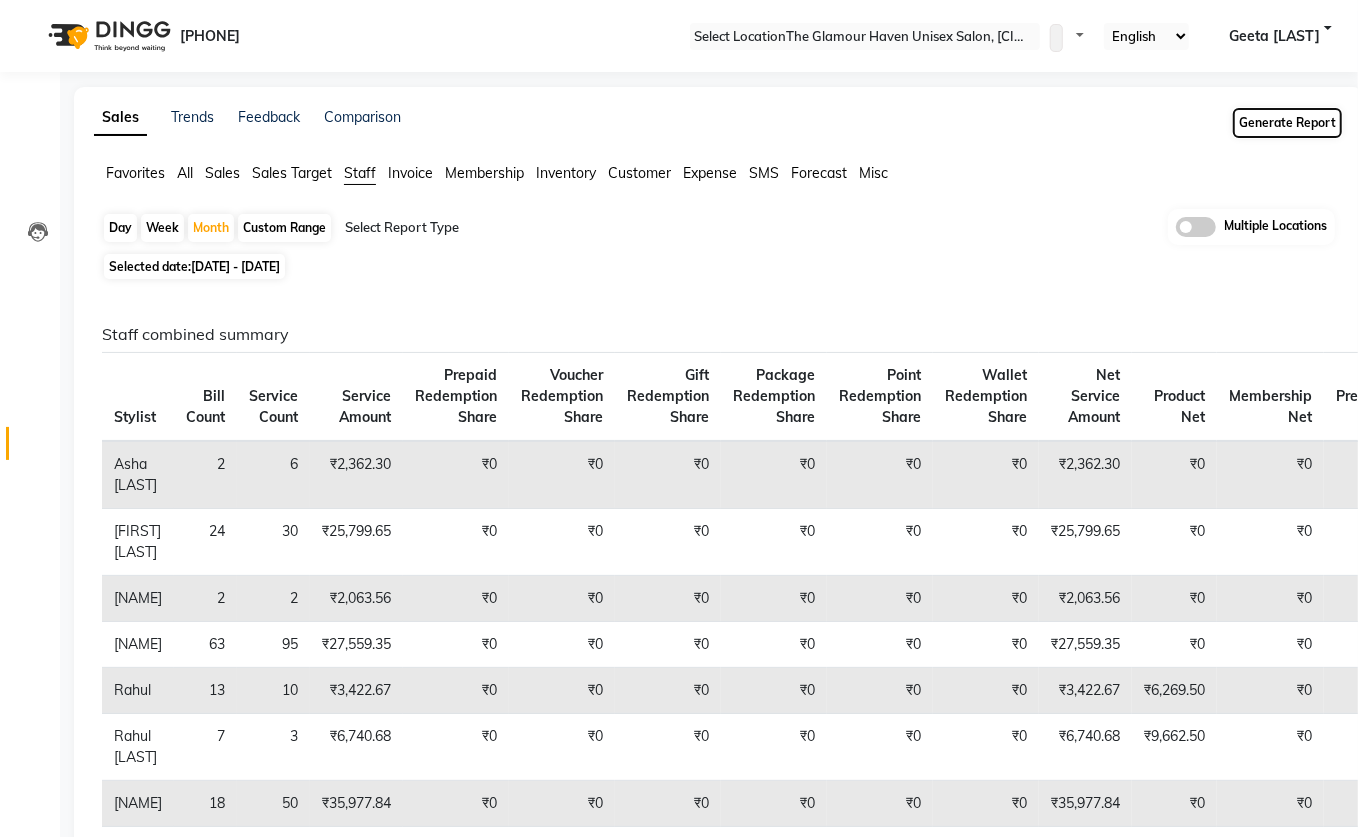 click on "Generate Report" at bounding box center (1287, 123) 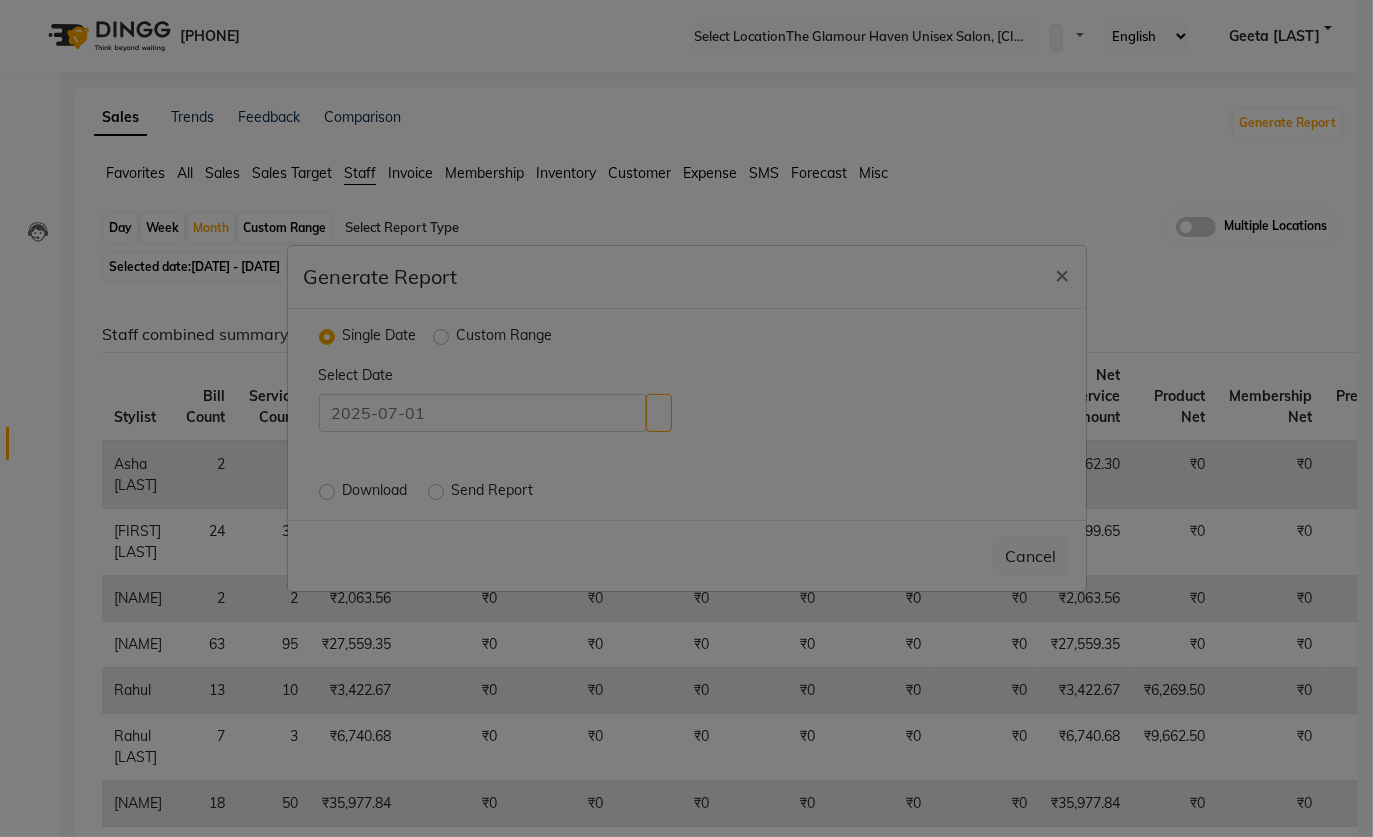click on "Custom Range" at bounding box center [505, 337] 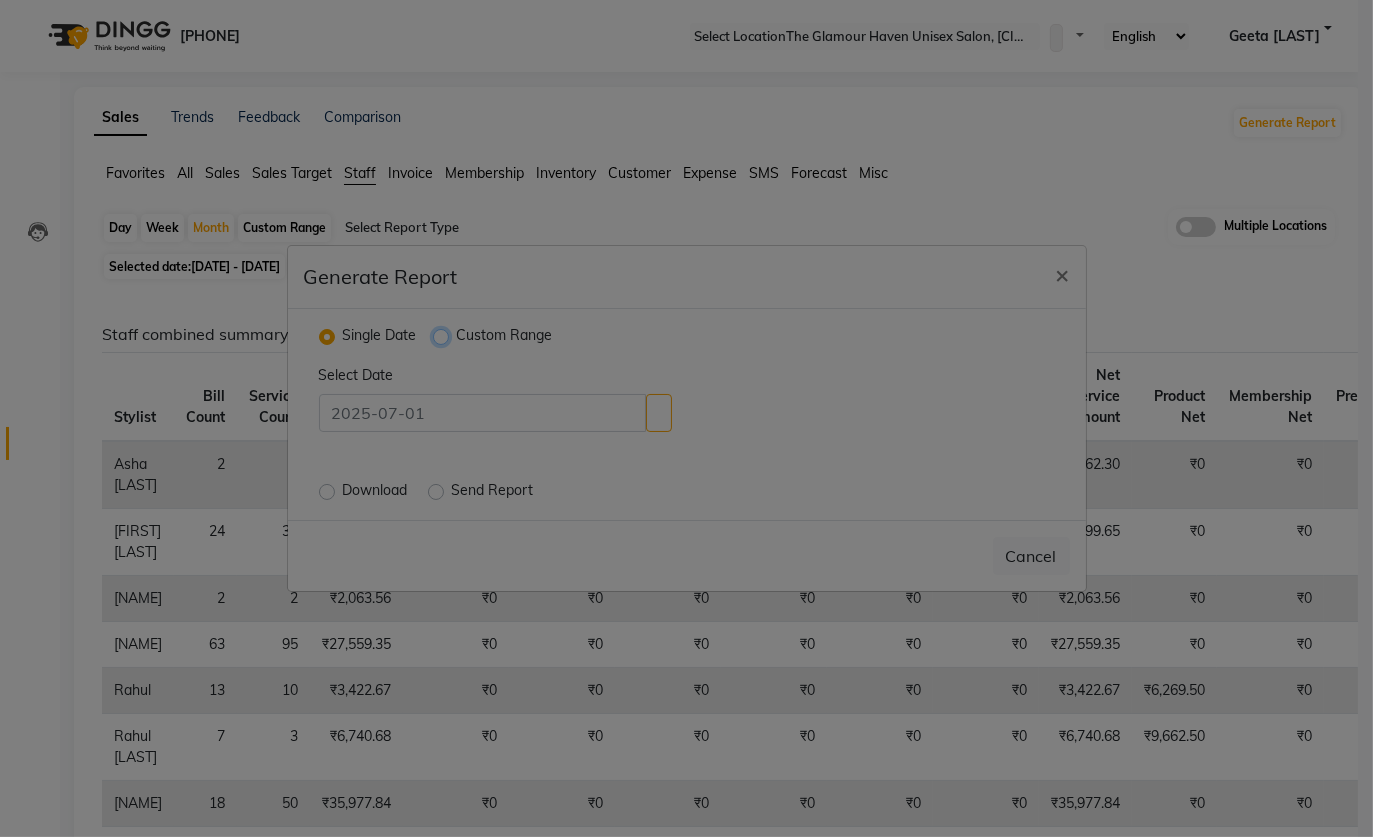 click on "Custom Range" at bounding box center (443, 336) 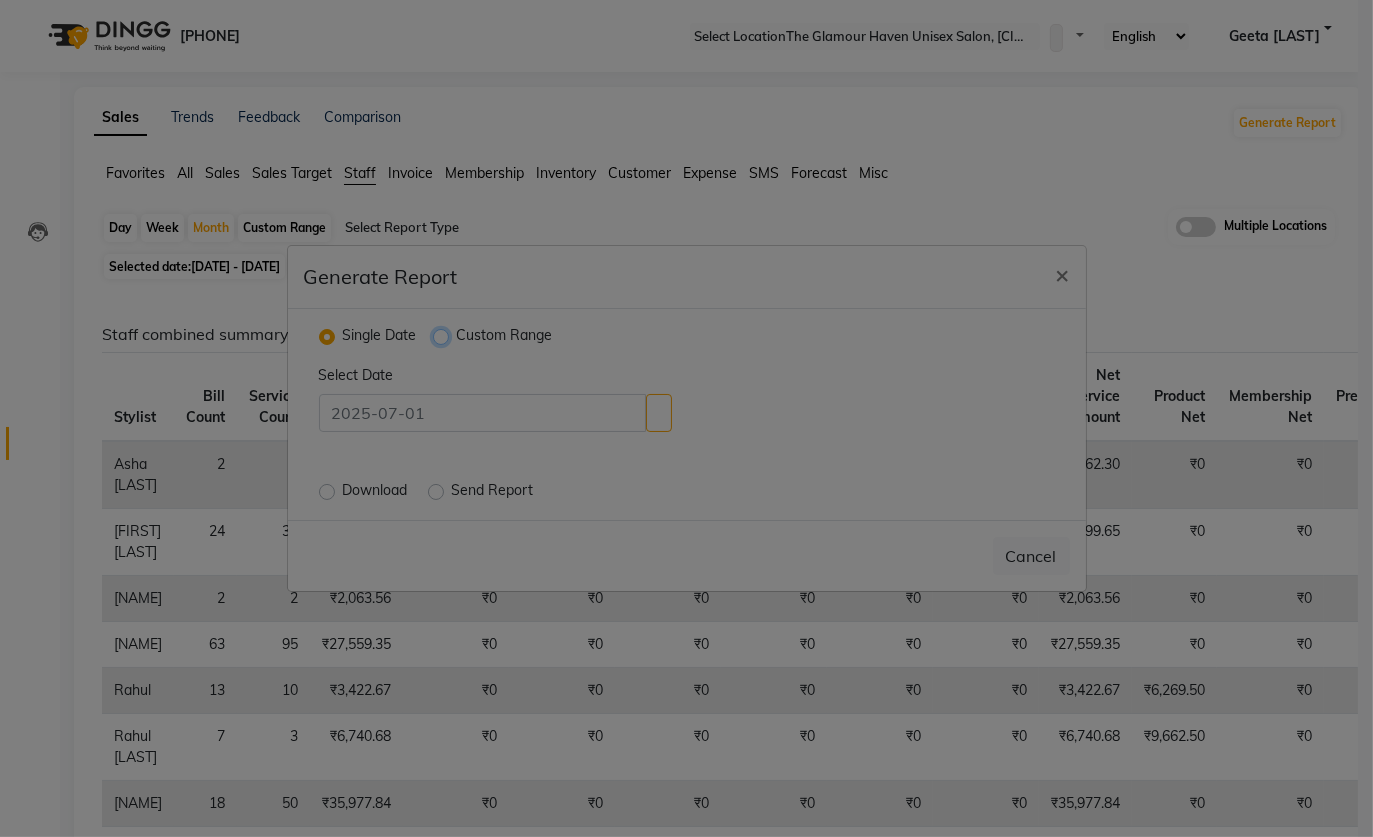 radio on "true" 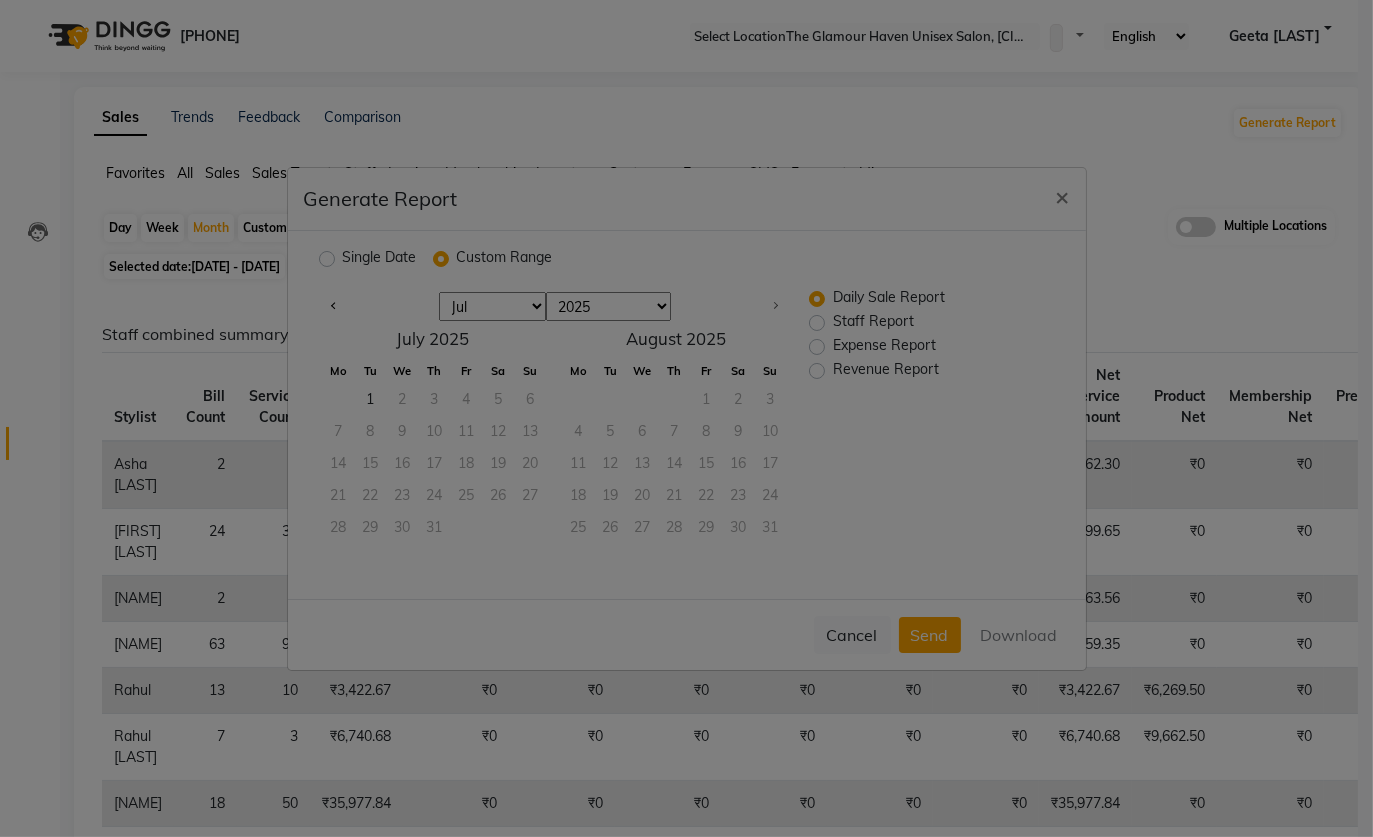 click on "Jan Feb Mar Apr May Jun Jul" at bounding box center (492, 307) 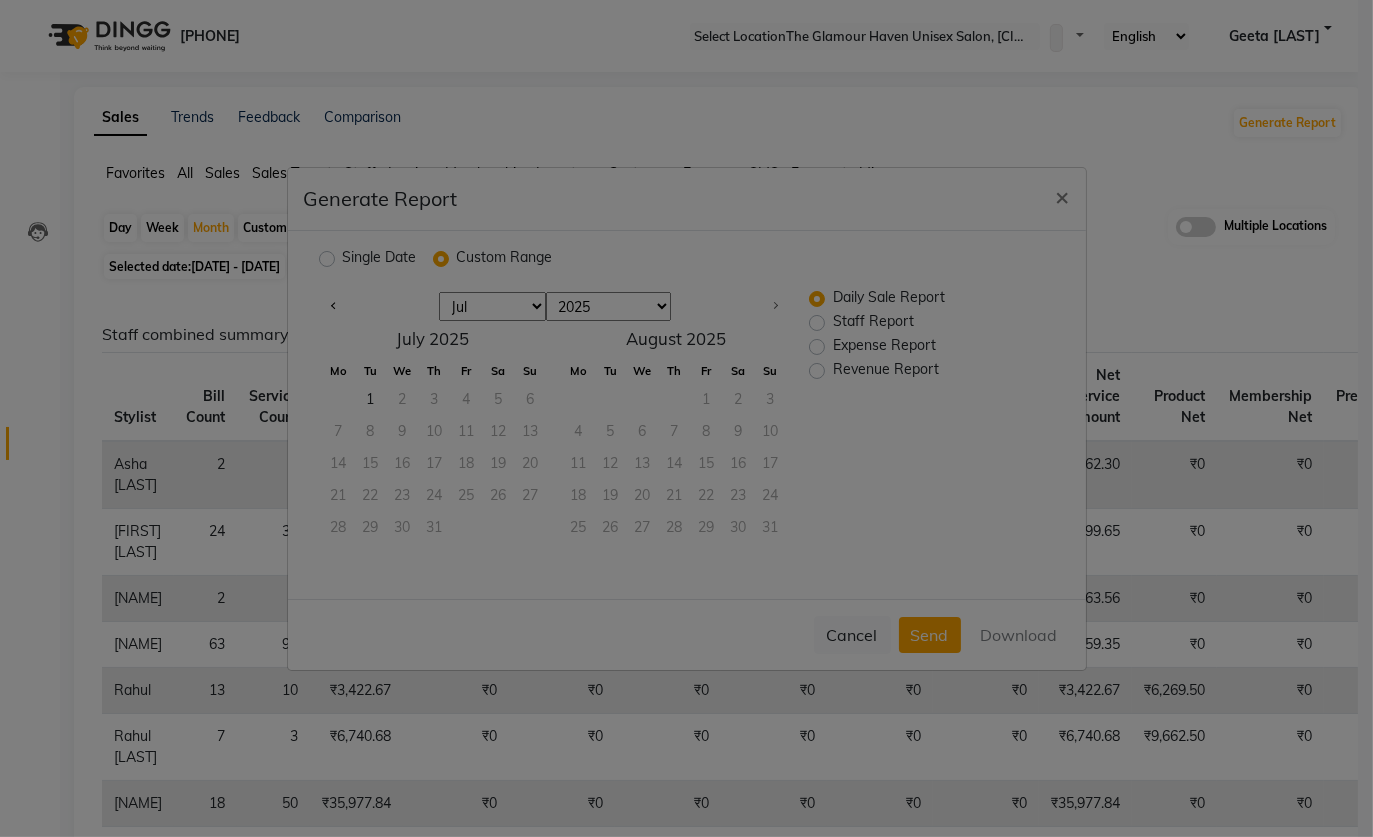 select on "[NUMBER]" 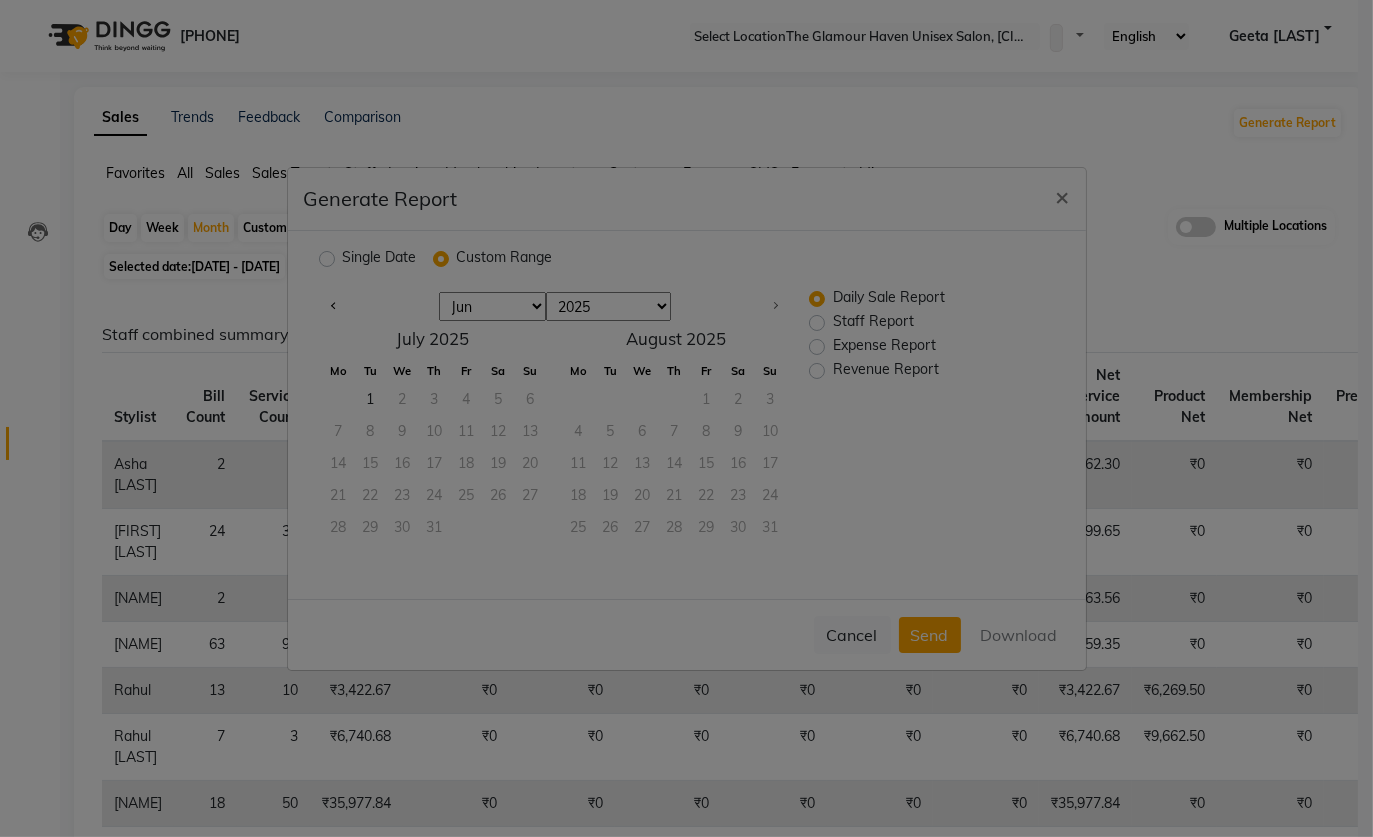 click on "Jan Feb Mar Apr May Jun Jul" at bounding box center [492, 307] 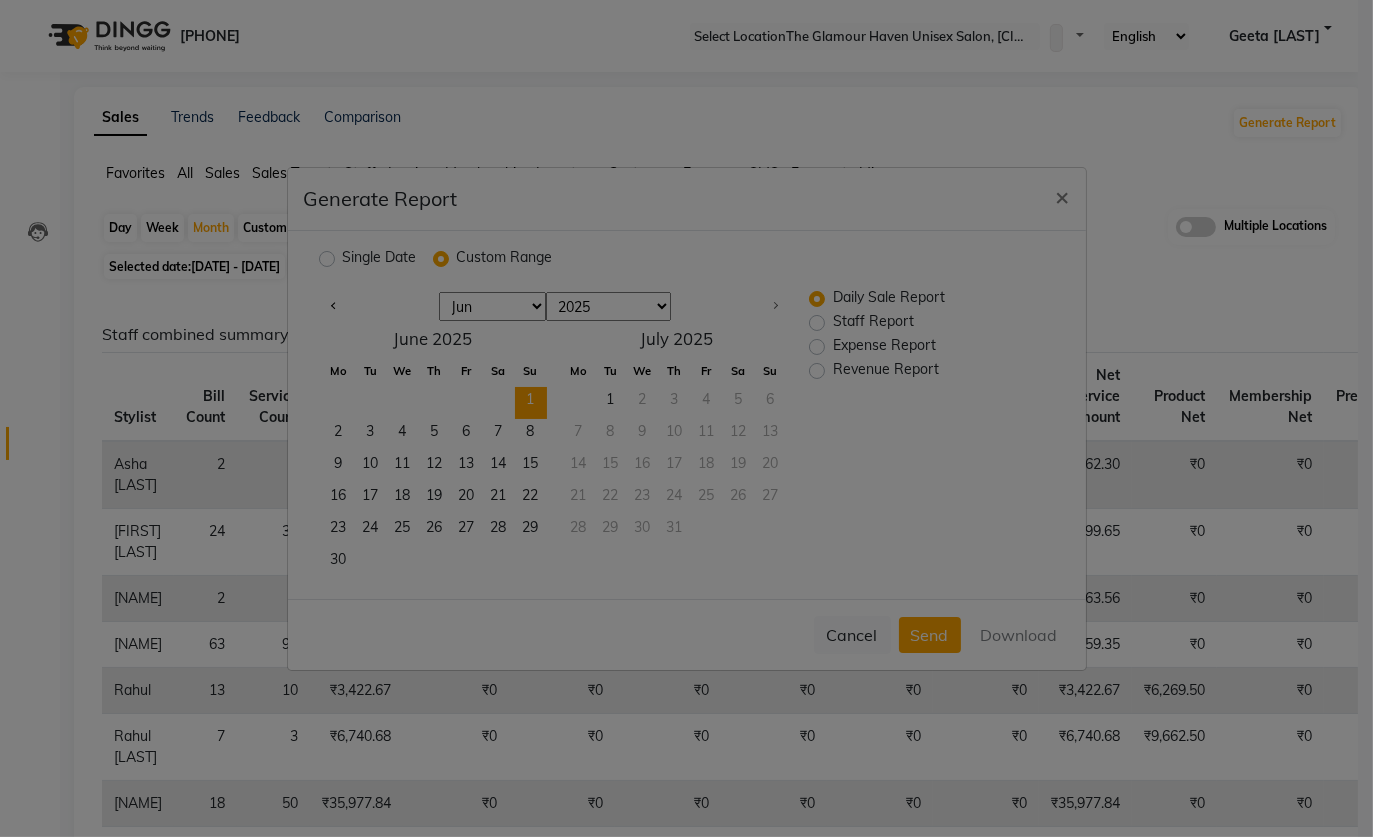 click on "[NUMBER]" at bounding box center (531, 403) 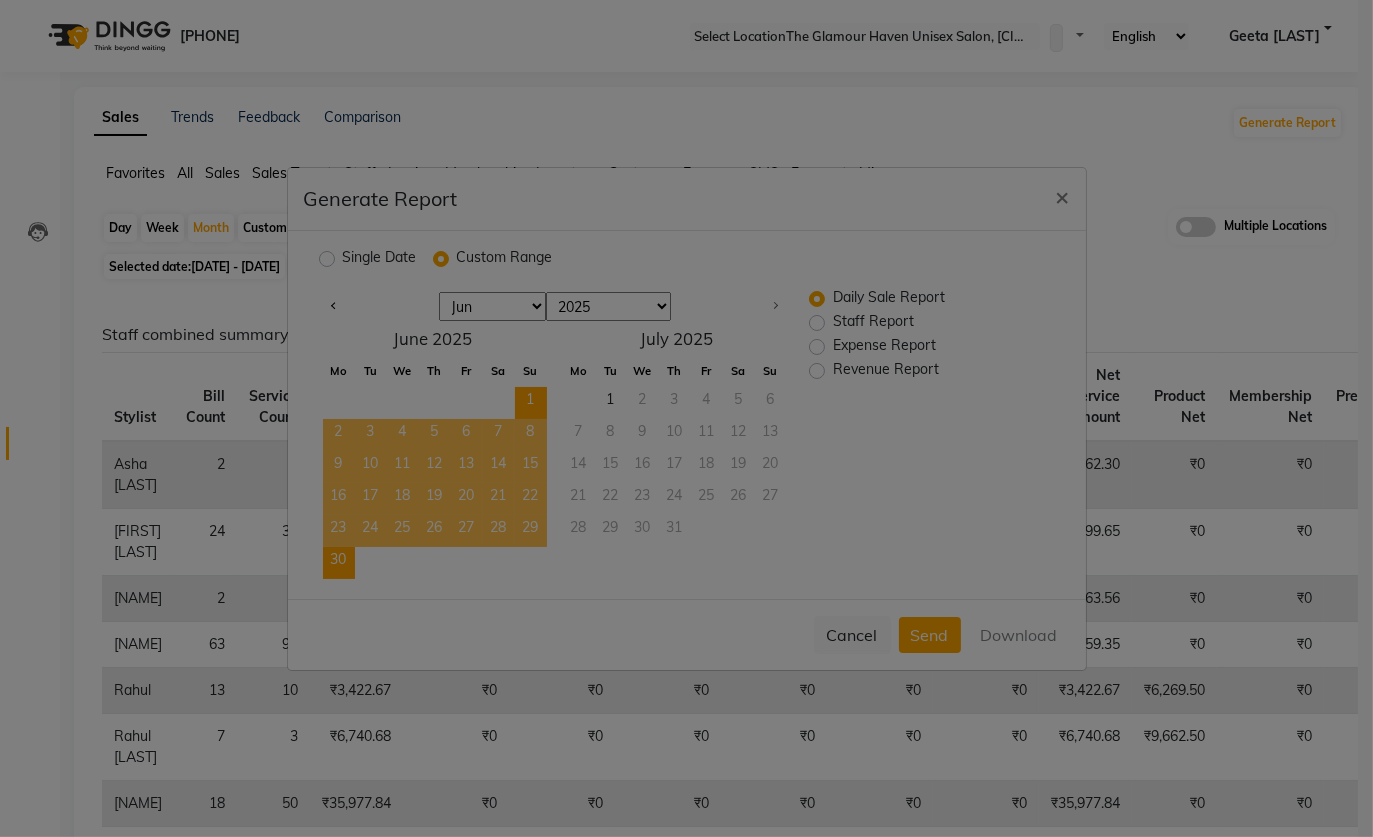 click on "[NUMBER]" at bounding box center [339, 563] 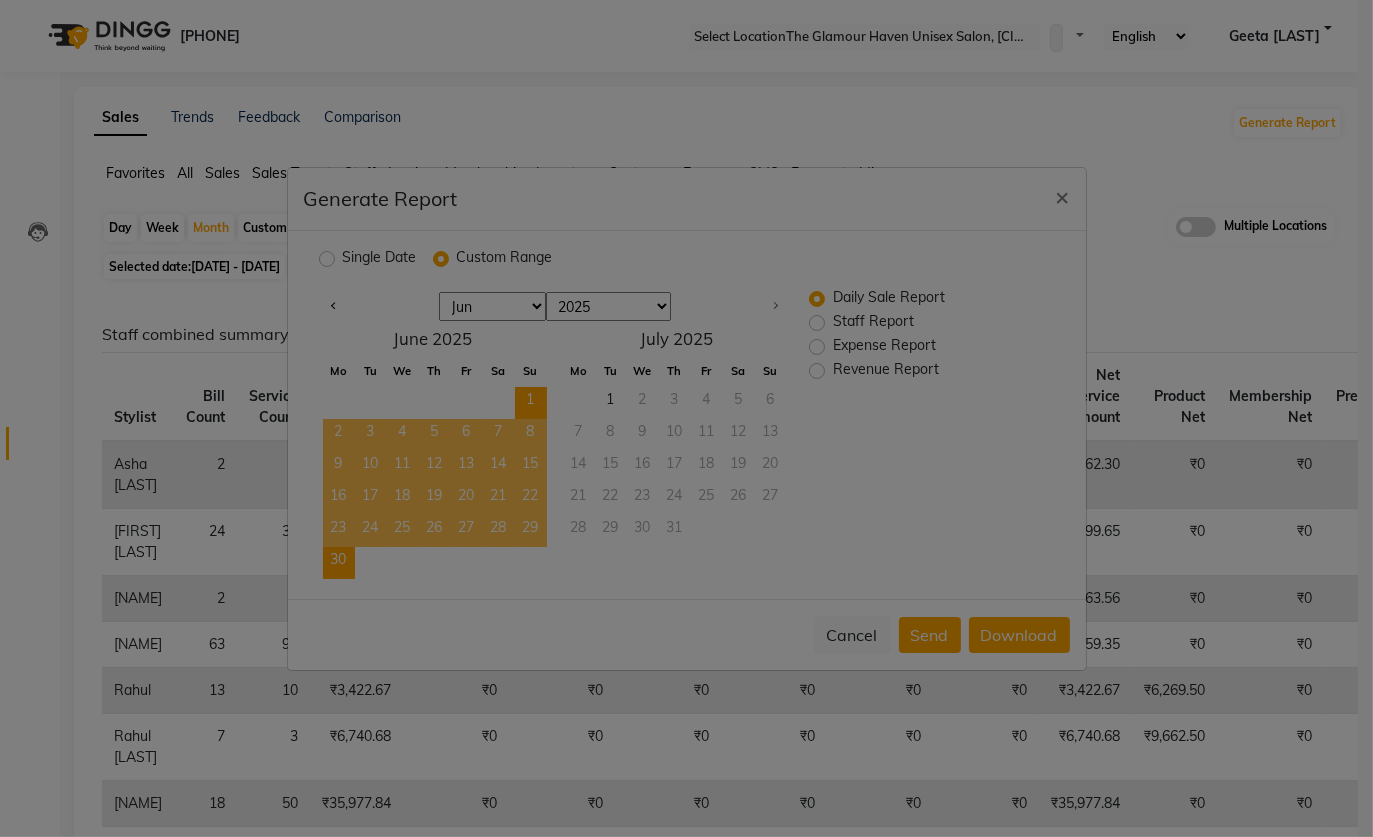 click on "Staff Report" at bounding box center (873, 323) 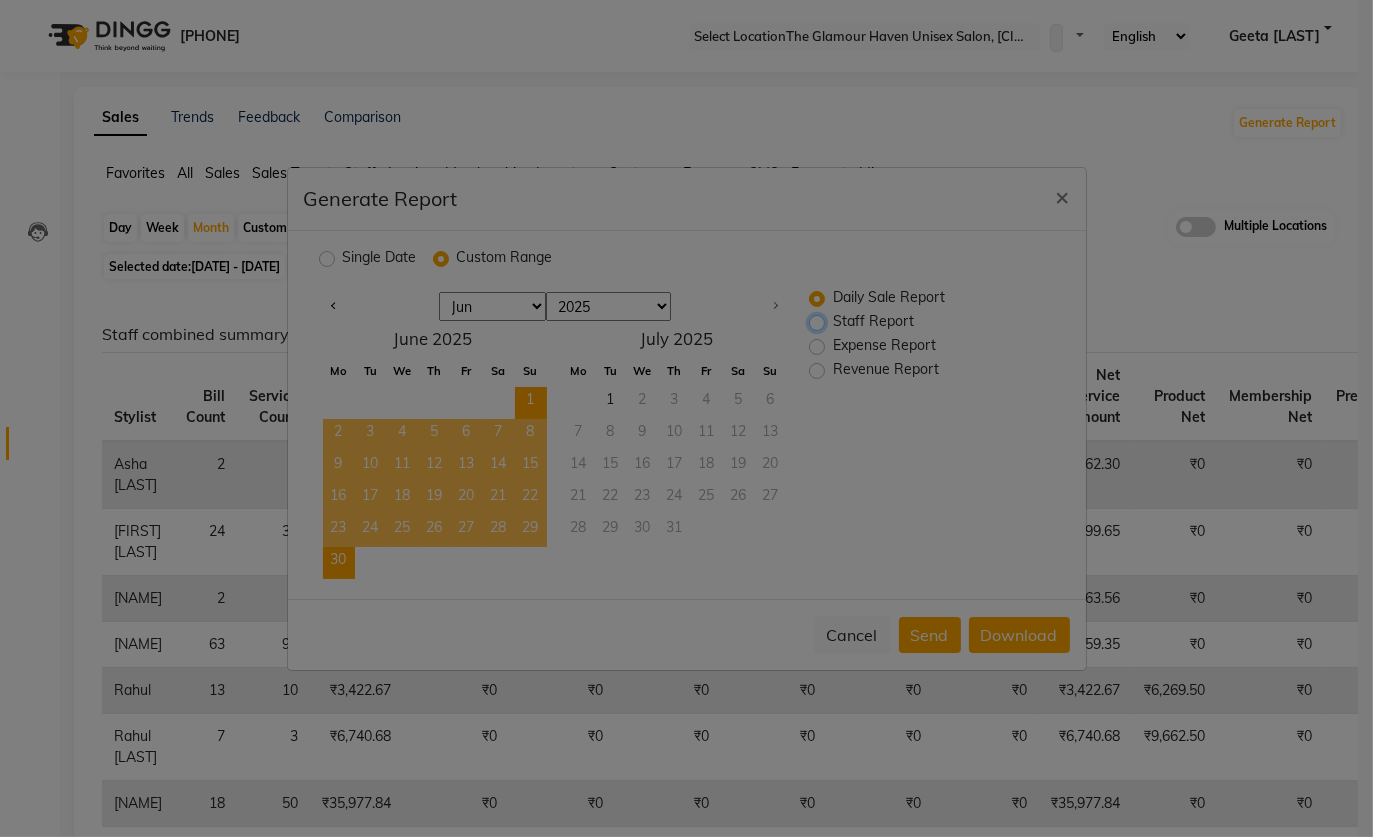 click on "Staff Report" at bounding box center (819, 321) 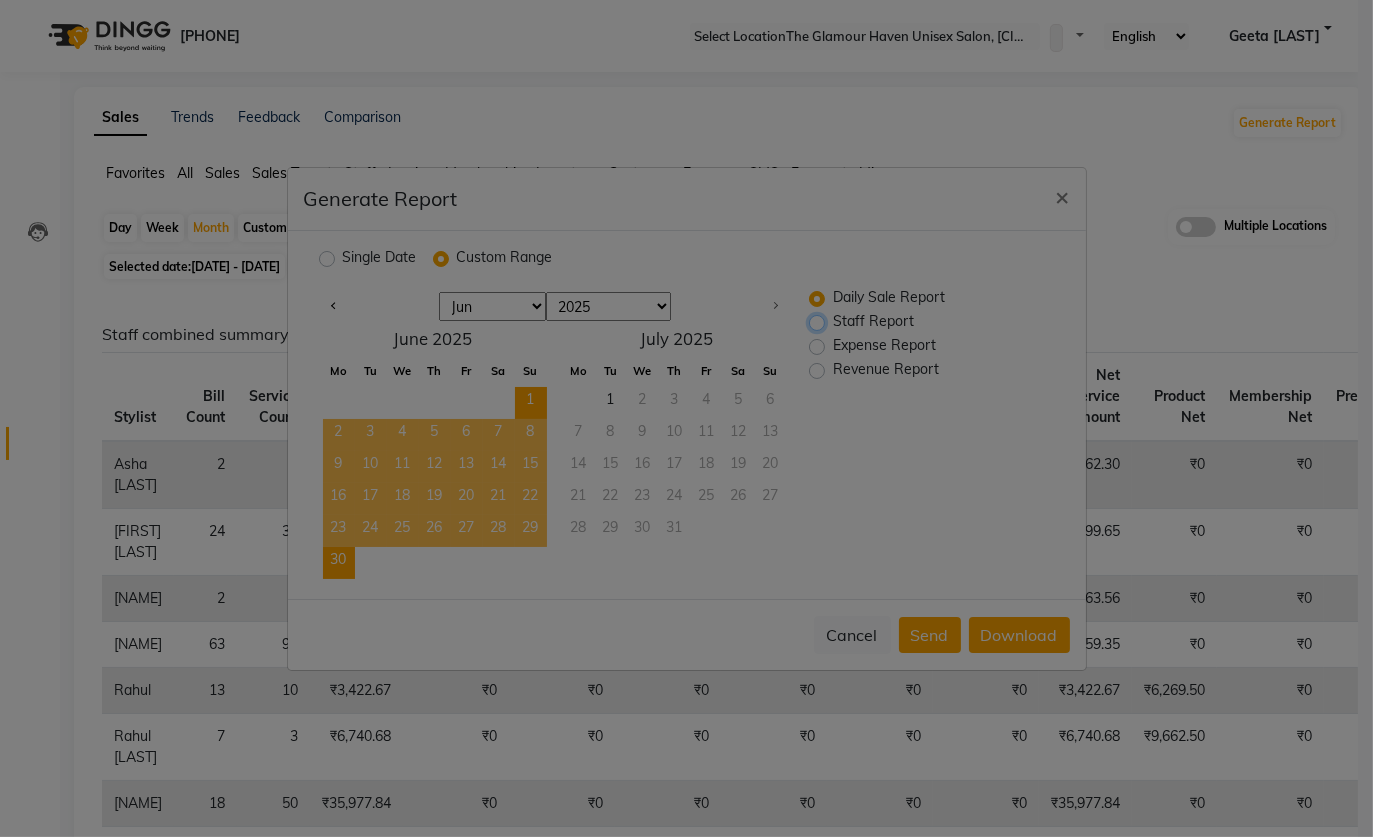 radio on "true" 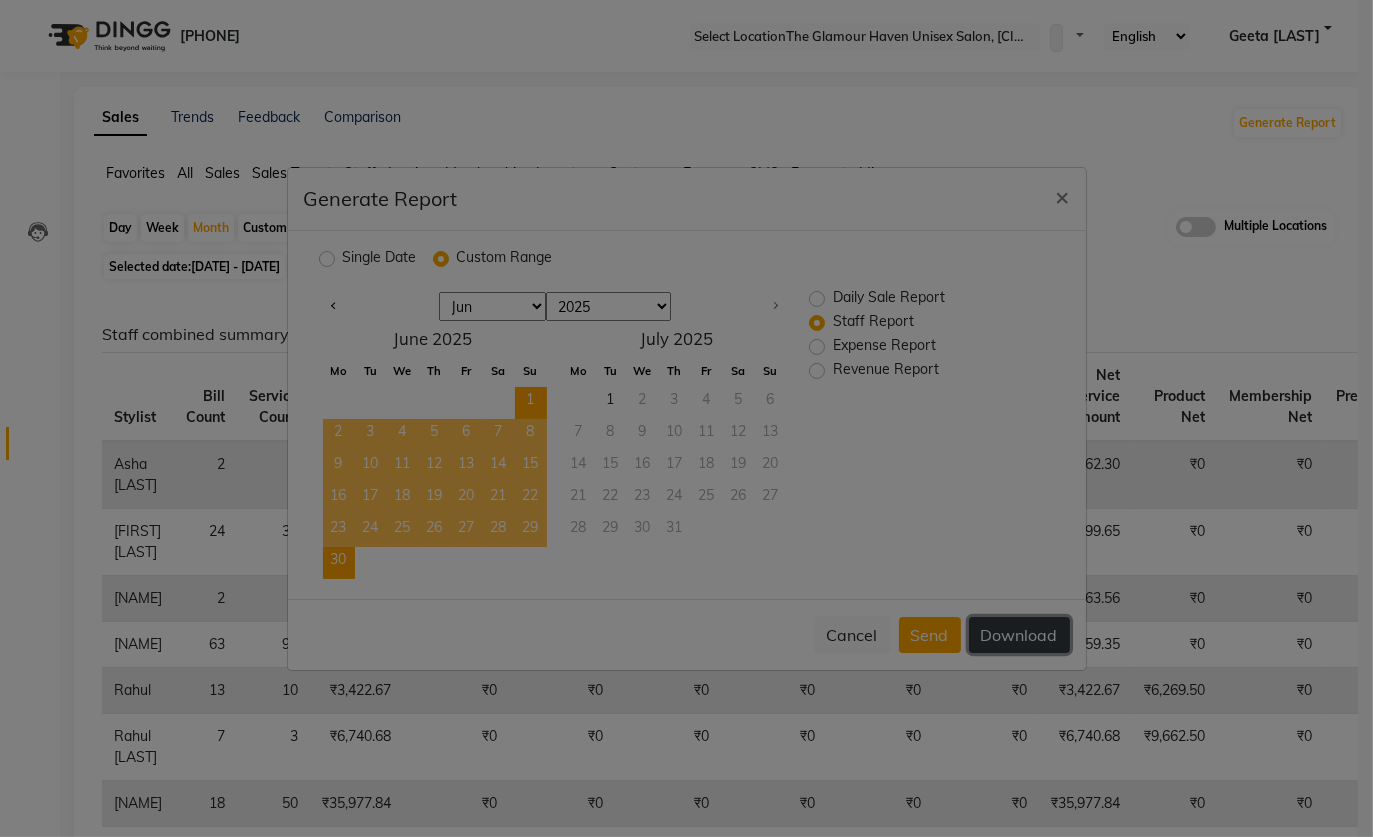 click on "Download" at bounding box center (1019, 635) 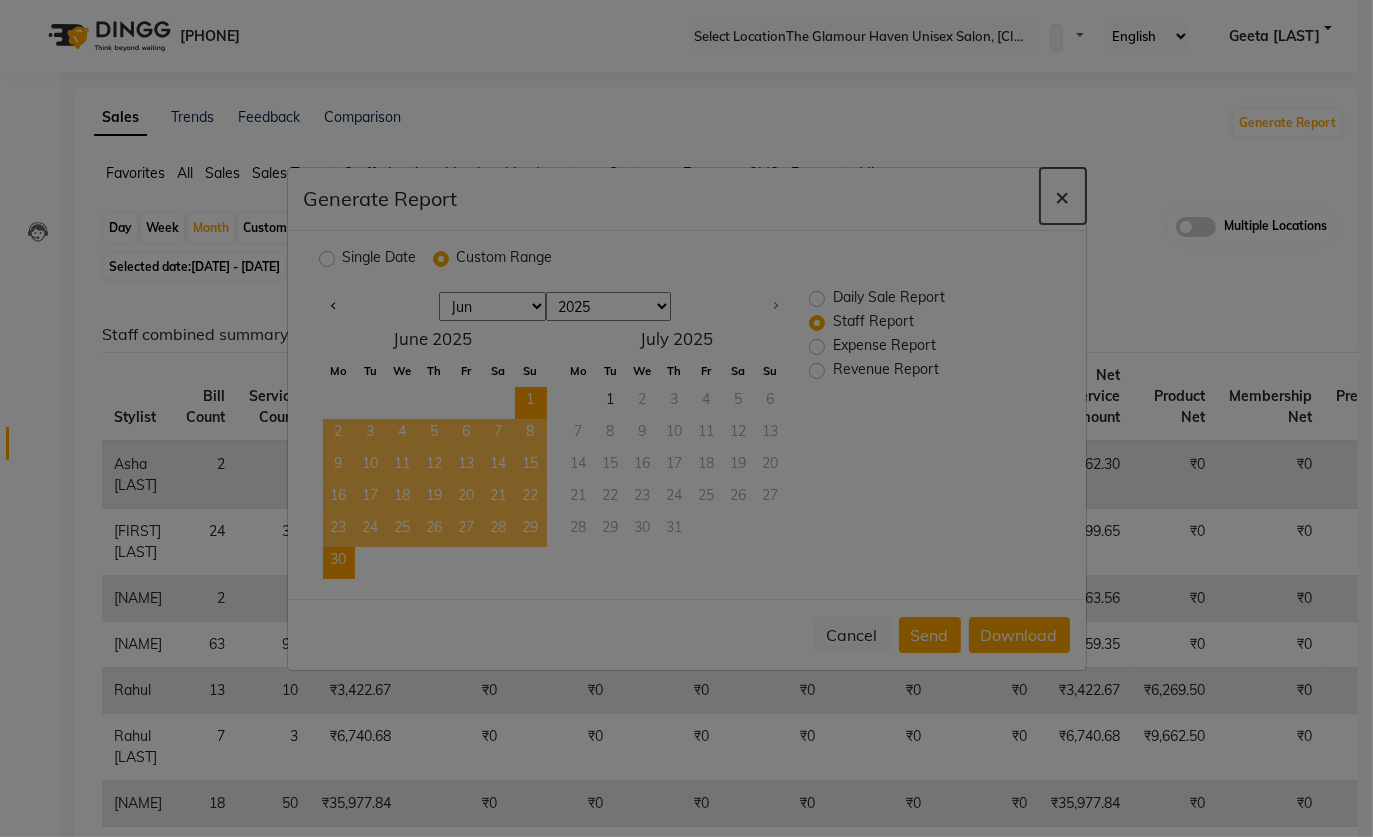 click on "×" at bounding box center (1063, 196) 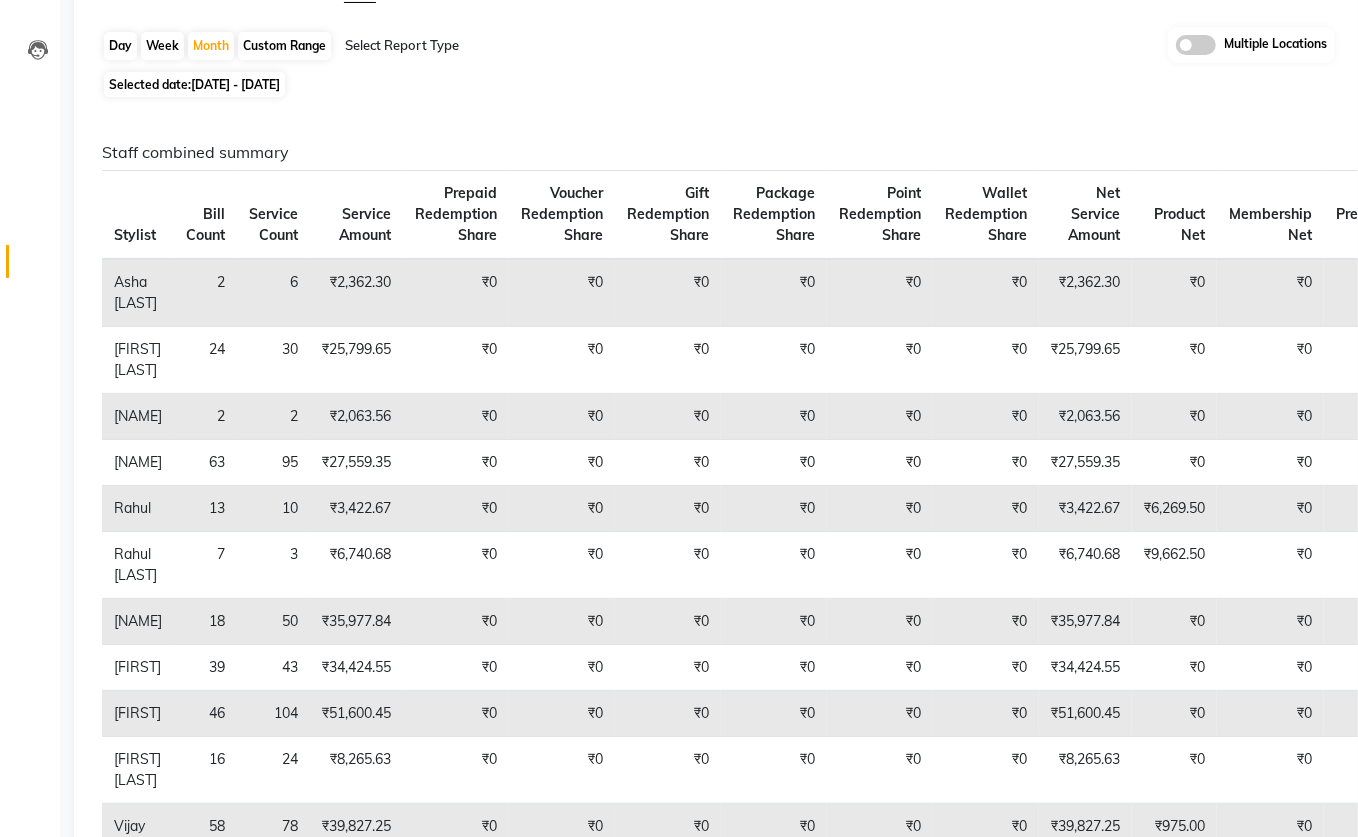 scroll, scrollTop: 100, scrollLeft: 0, axis: vertical 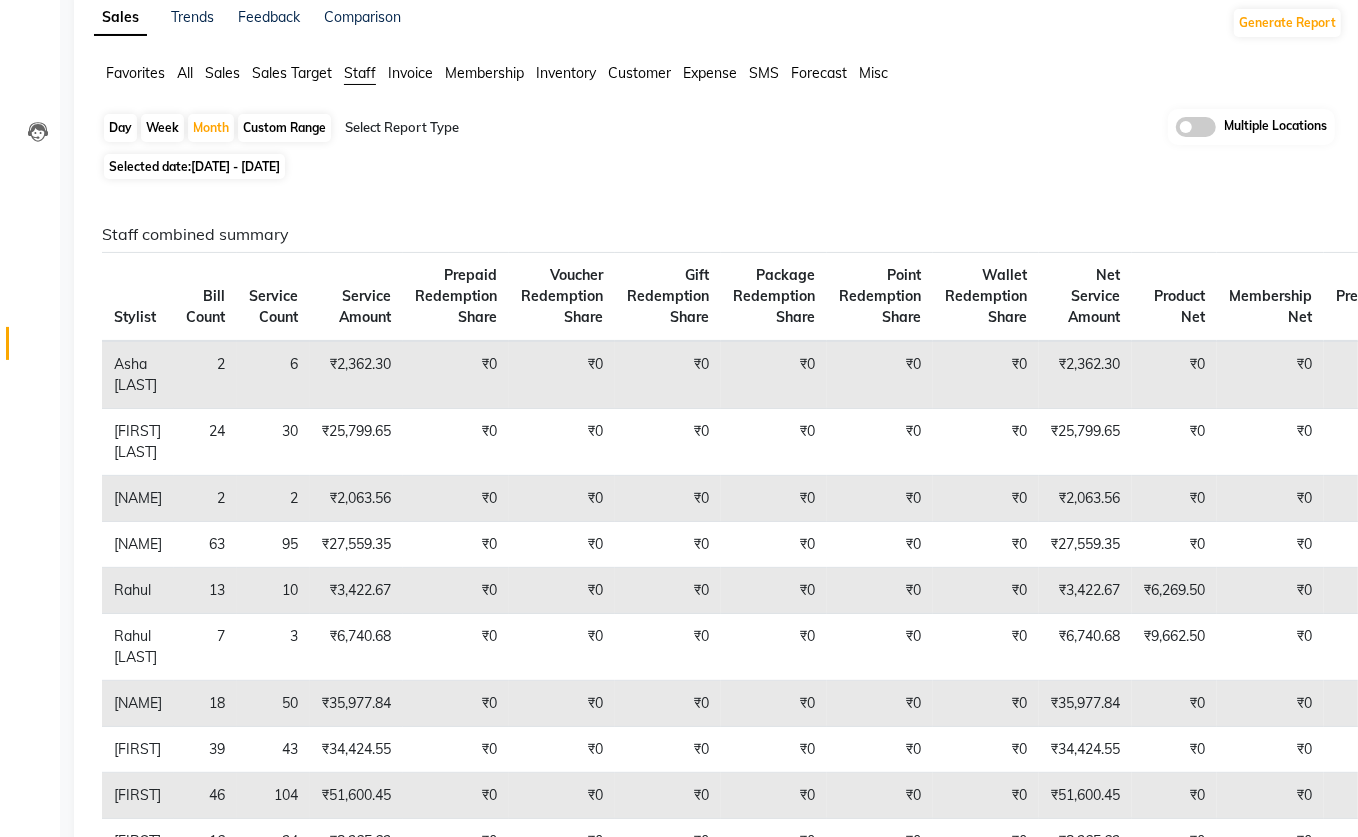click at bounding box center [687, 136] 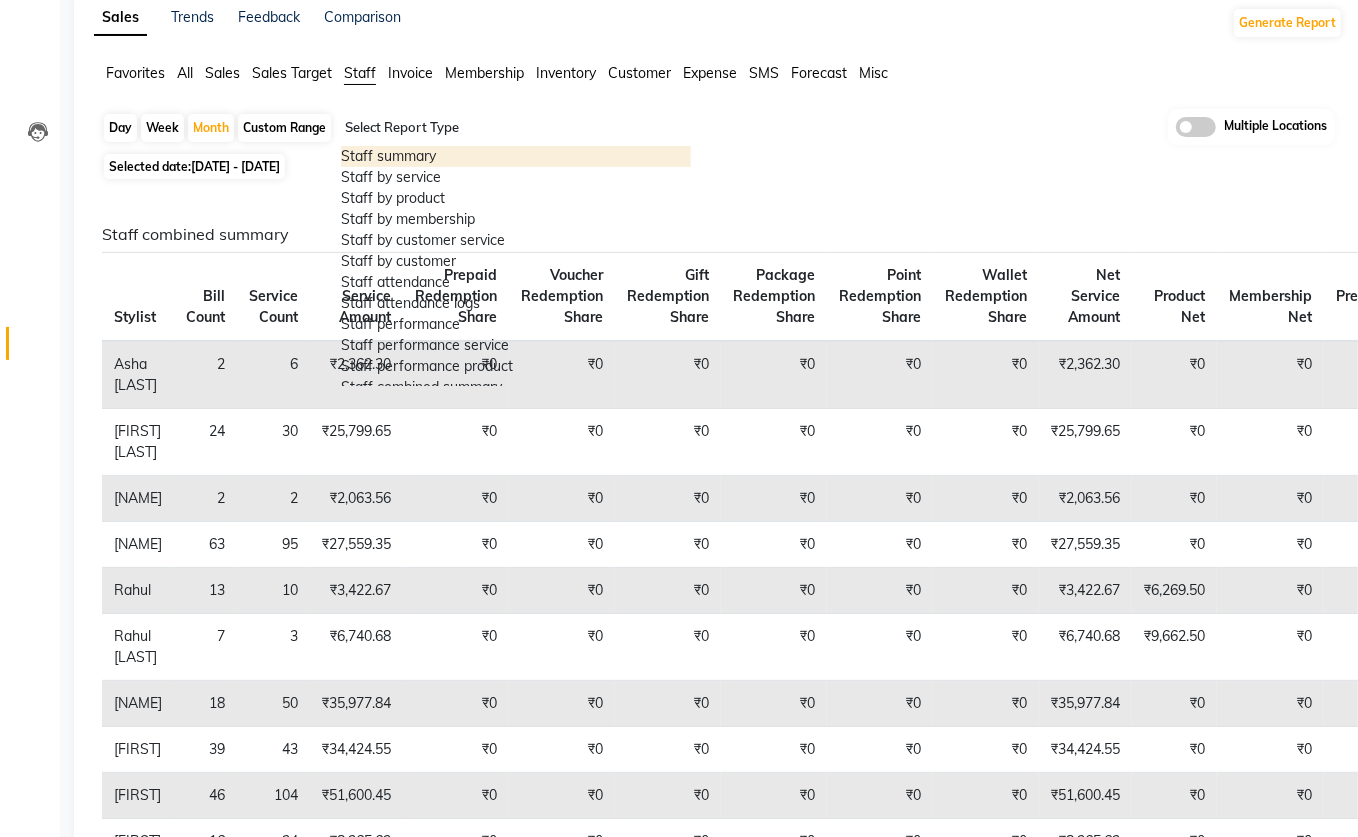 click on "Staff summary" at bounding box center (516, 156) 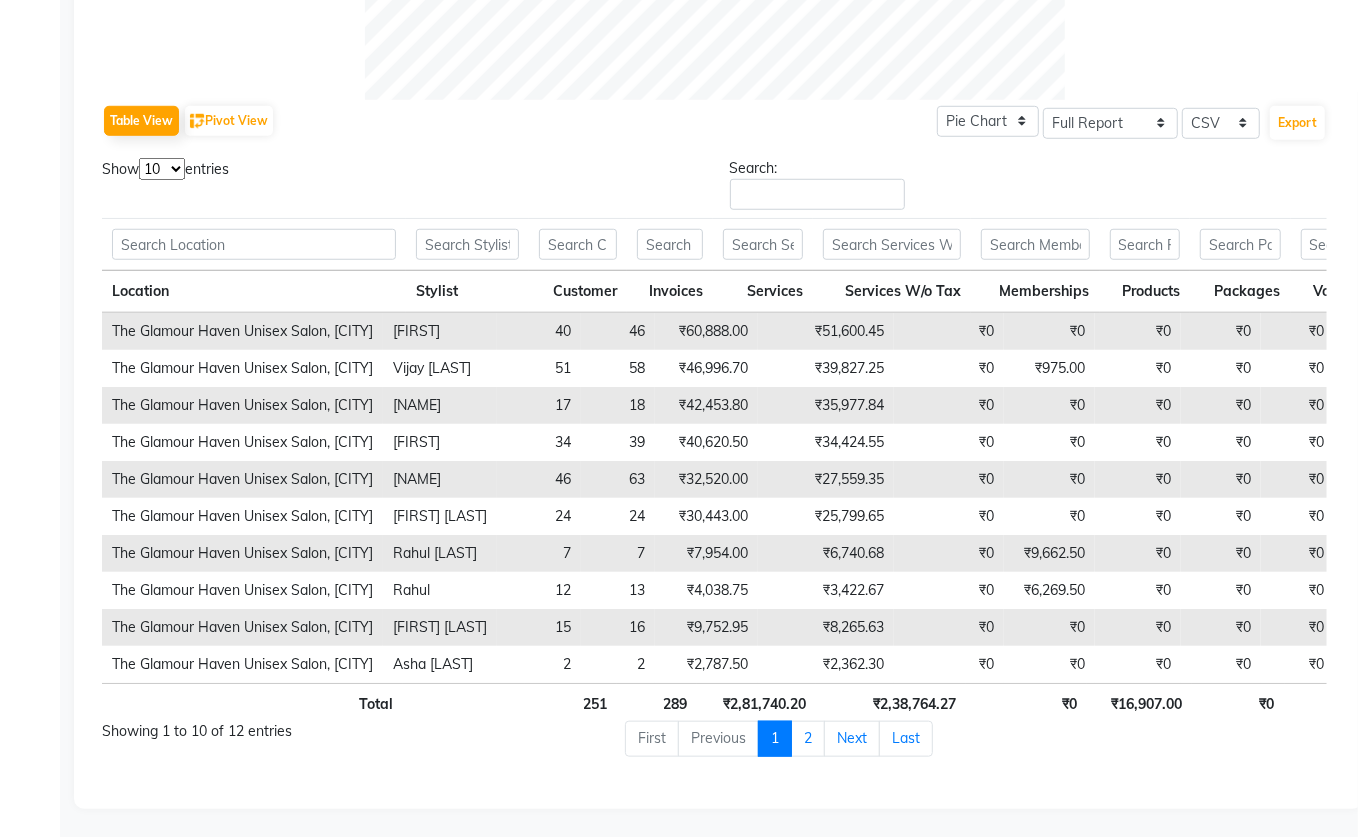 scroll, scrollTop: 930, scrollLeft: 0, axis: vertical 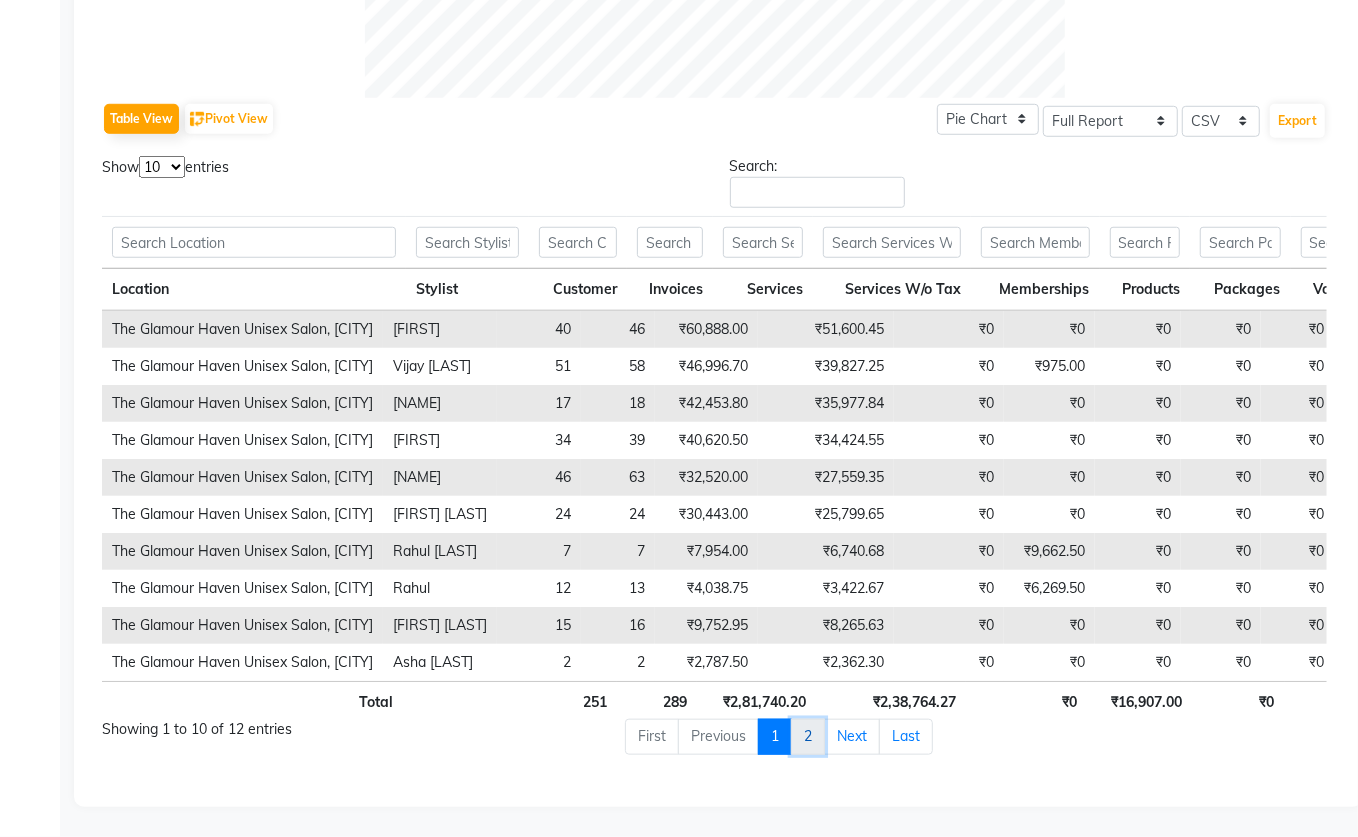 click on "[NUMBER]" at bounding box center (775, 737) 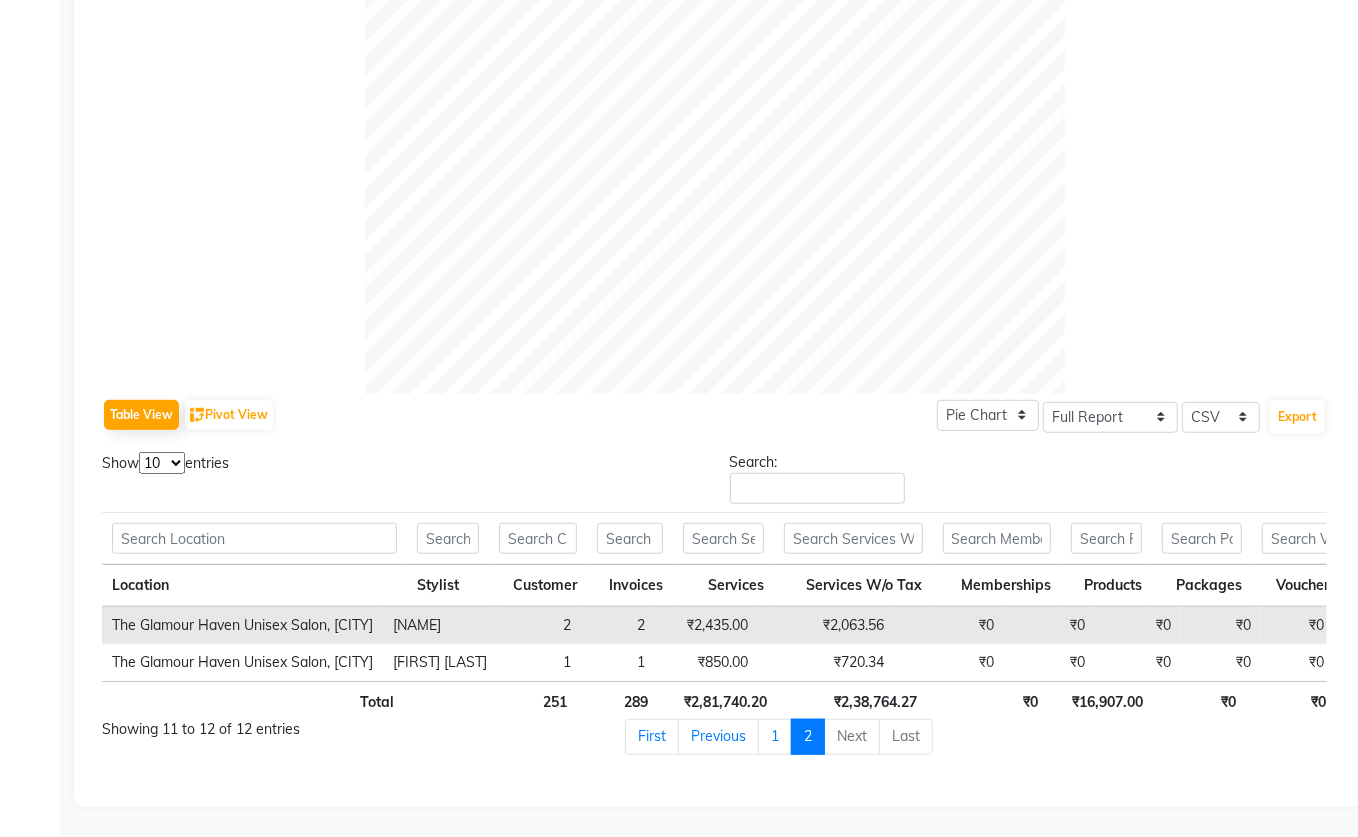 scroll, scrollTop: 634, scrollLeft: 0, axis: vertical 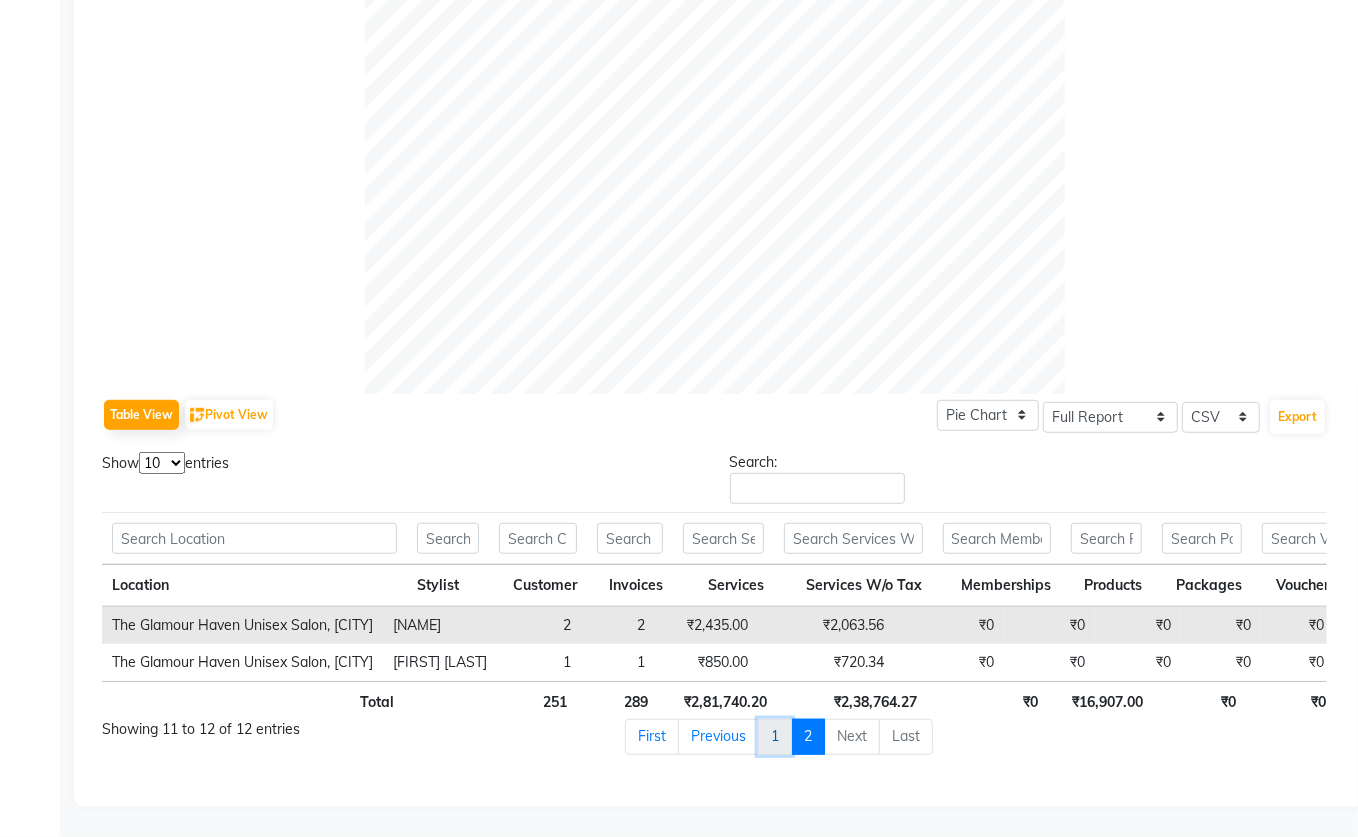 click on "[NUMBER]" at bounding box center (652, 737) 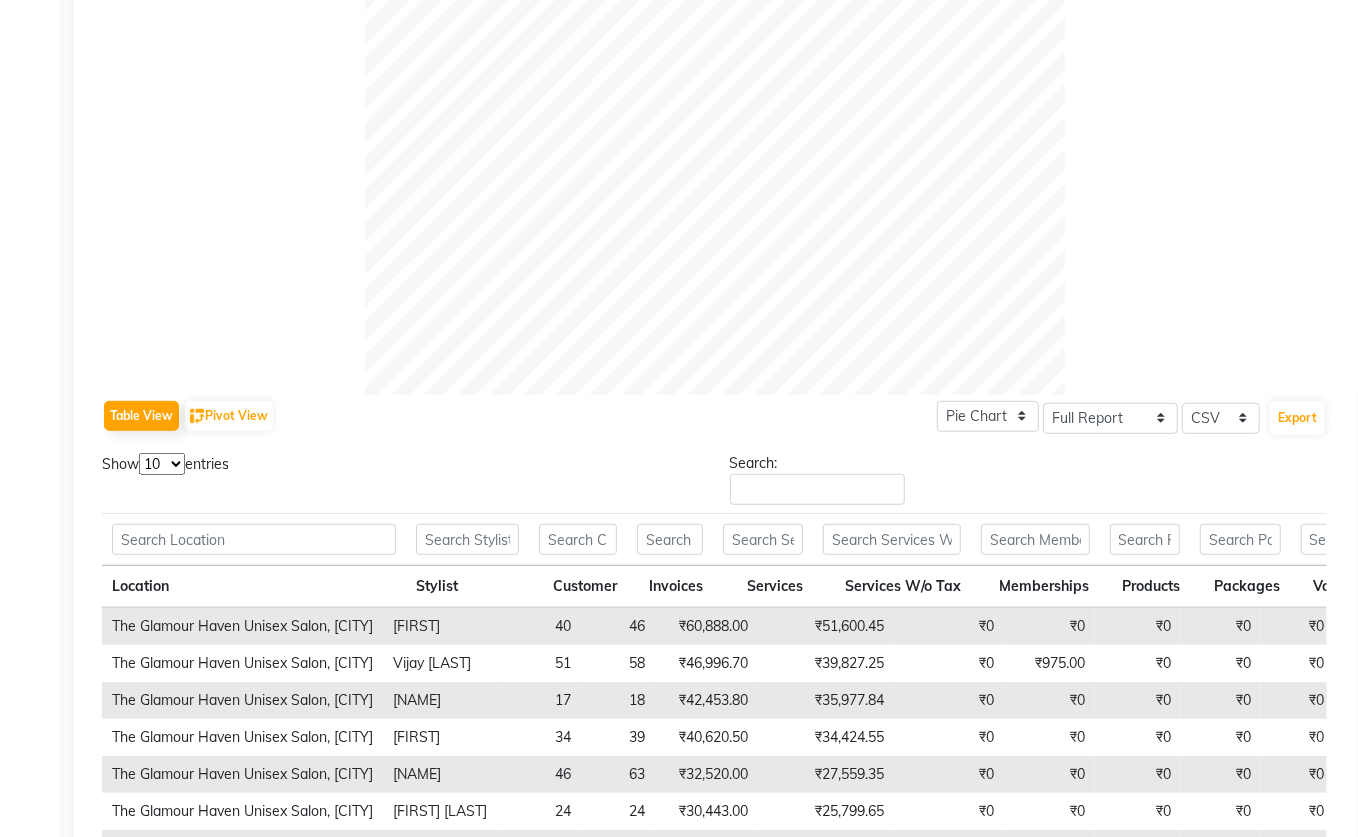 scroll, scrollTop: 730, scrollLeft: 0, axis: vertical 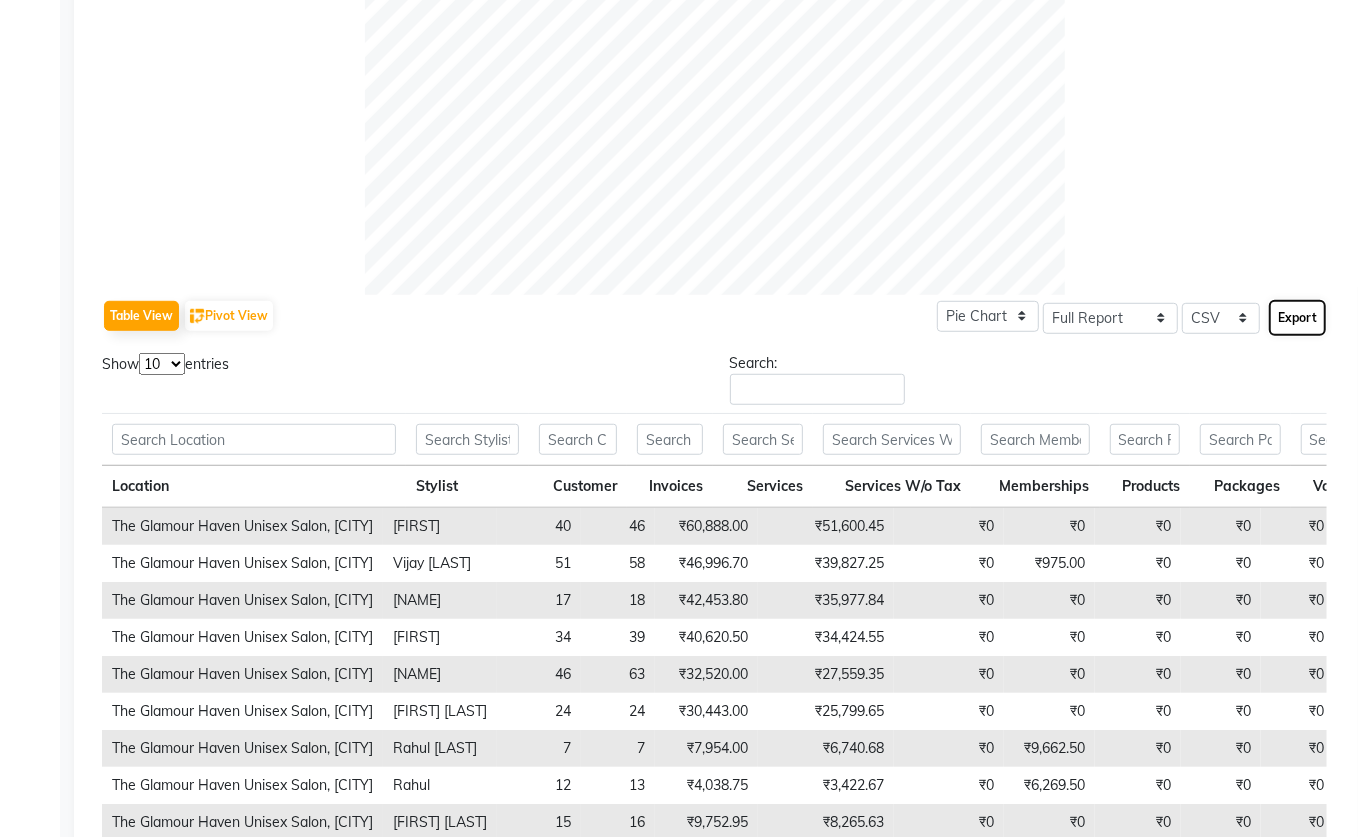 click on "Export" at bounding box center (1297, 318) 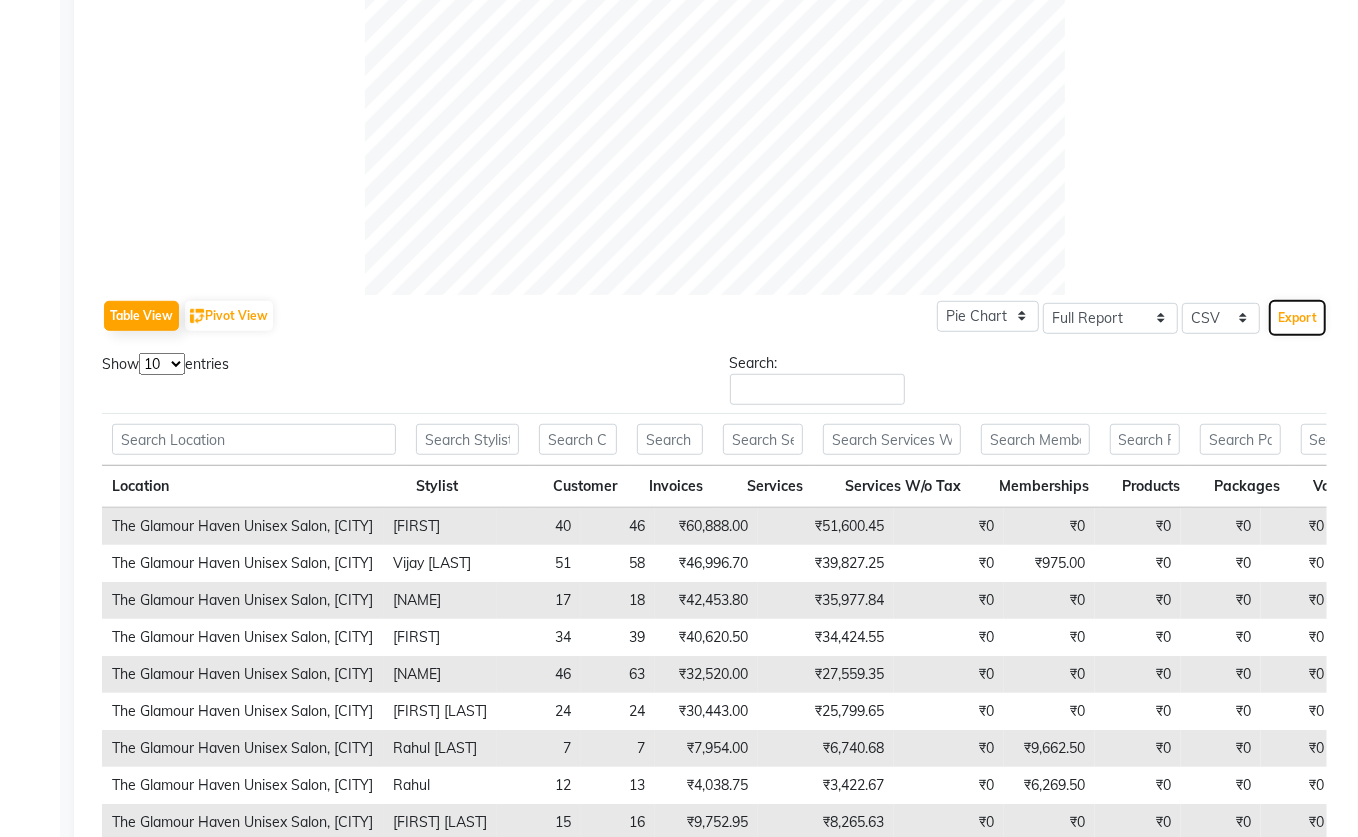 type 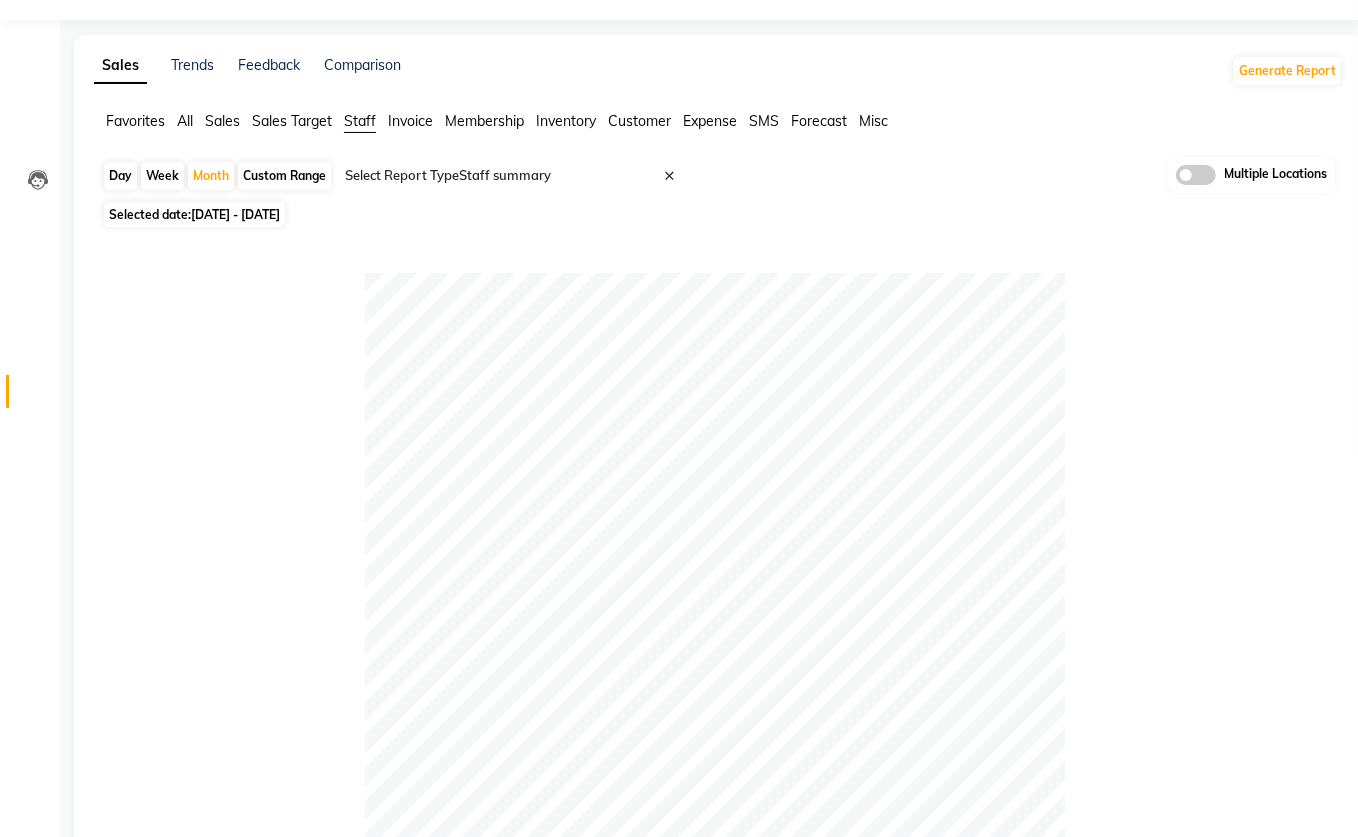 scroll, scrollTop: 0, scrollLeft: 0, axis: both 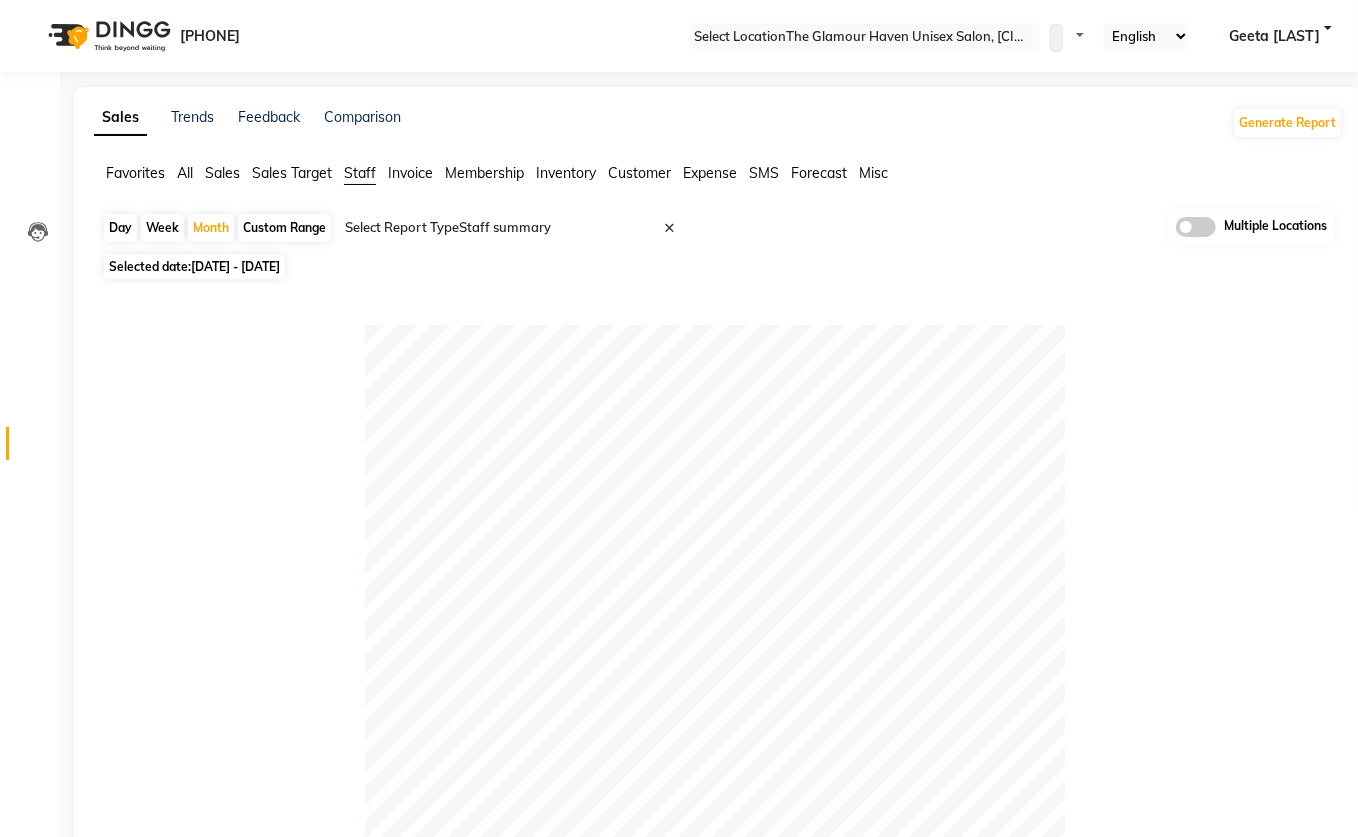 click at bounding box center [1036, 42] 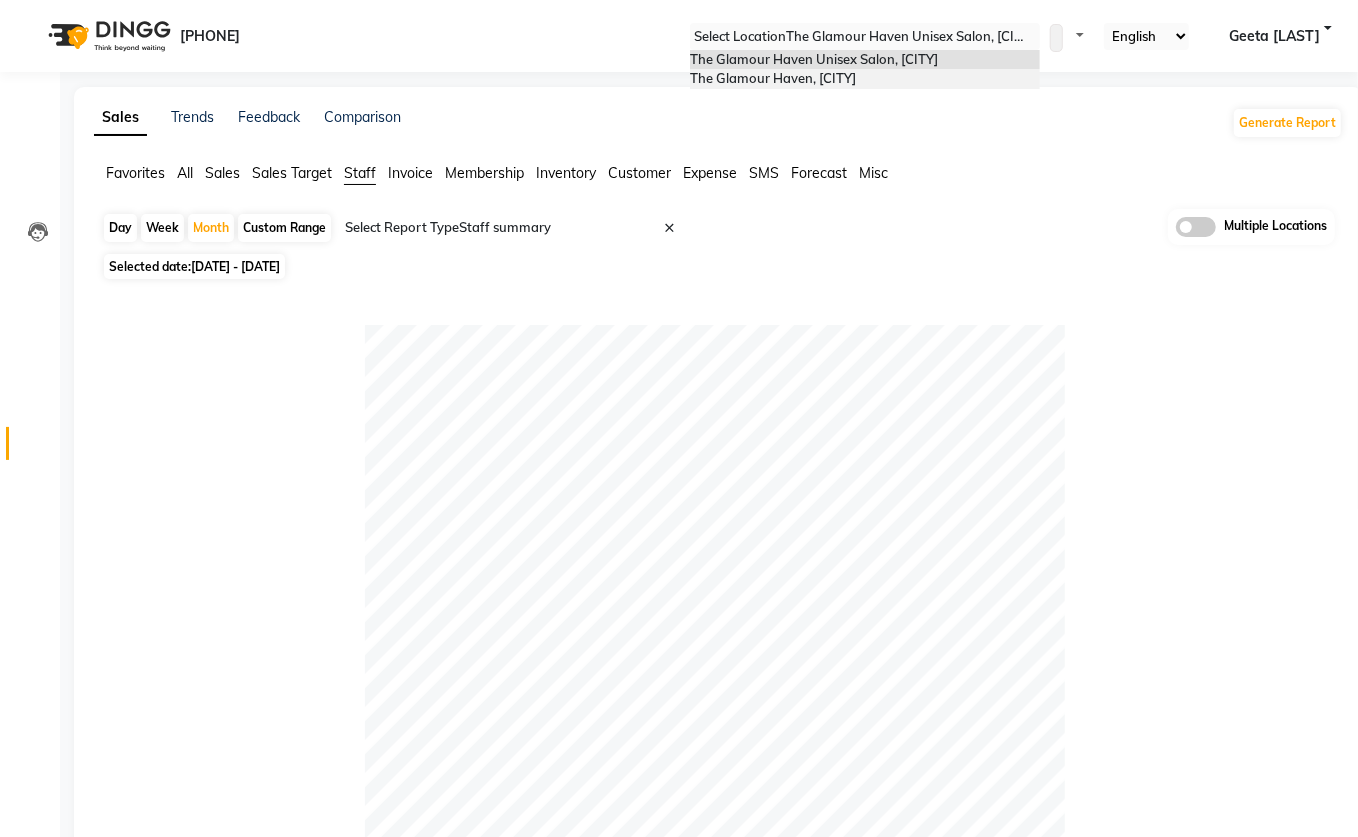 click on "[BUSINESS_NAME], [CITY]" at bounding box center (773, 78) 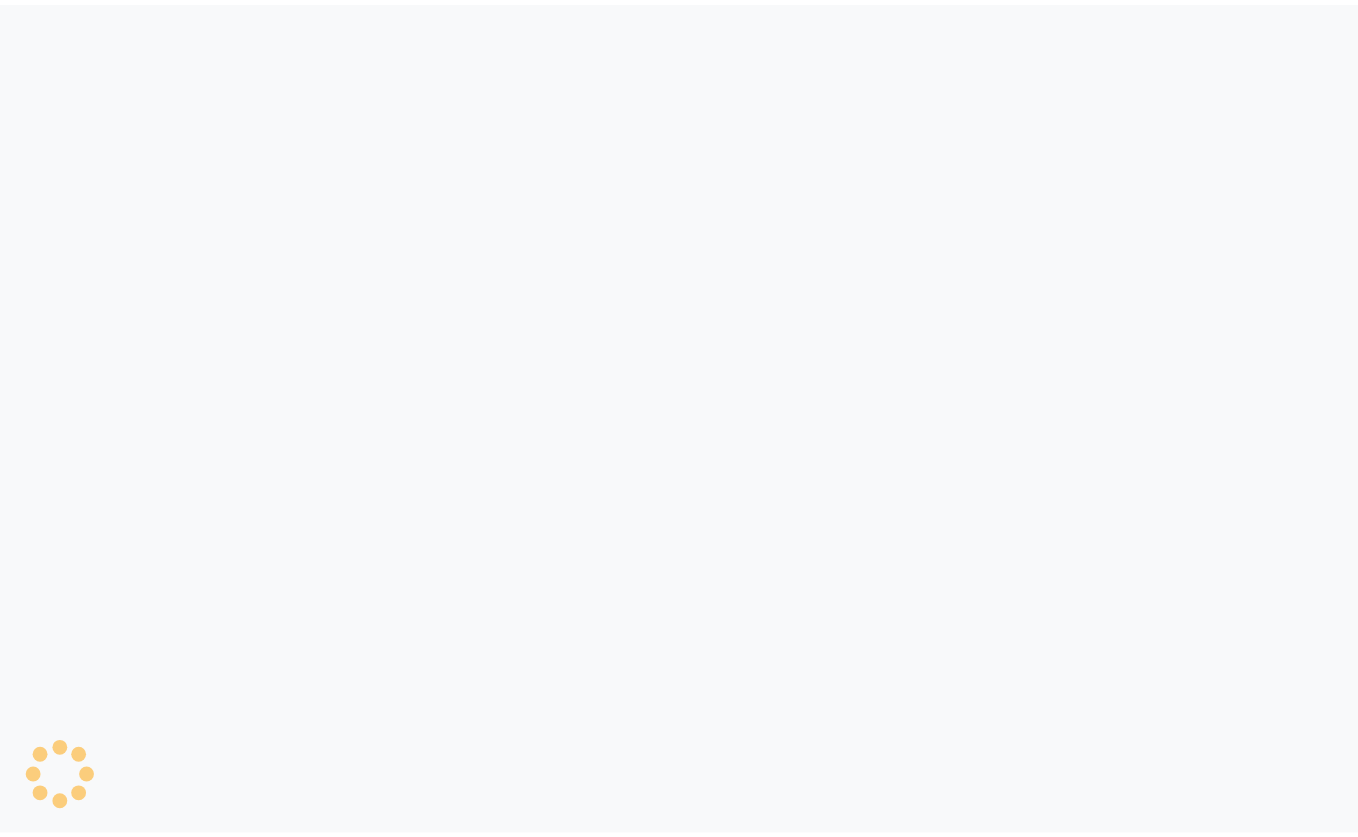 scroll, scrollTop: 0, scrollLeft: 0, axis: both 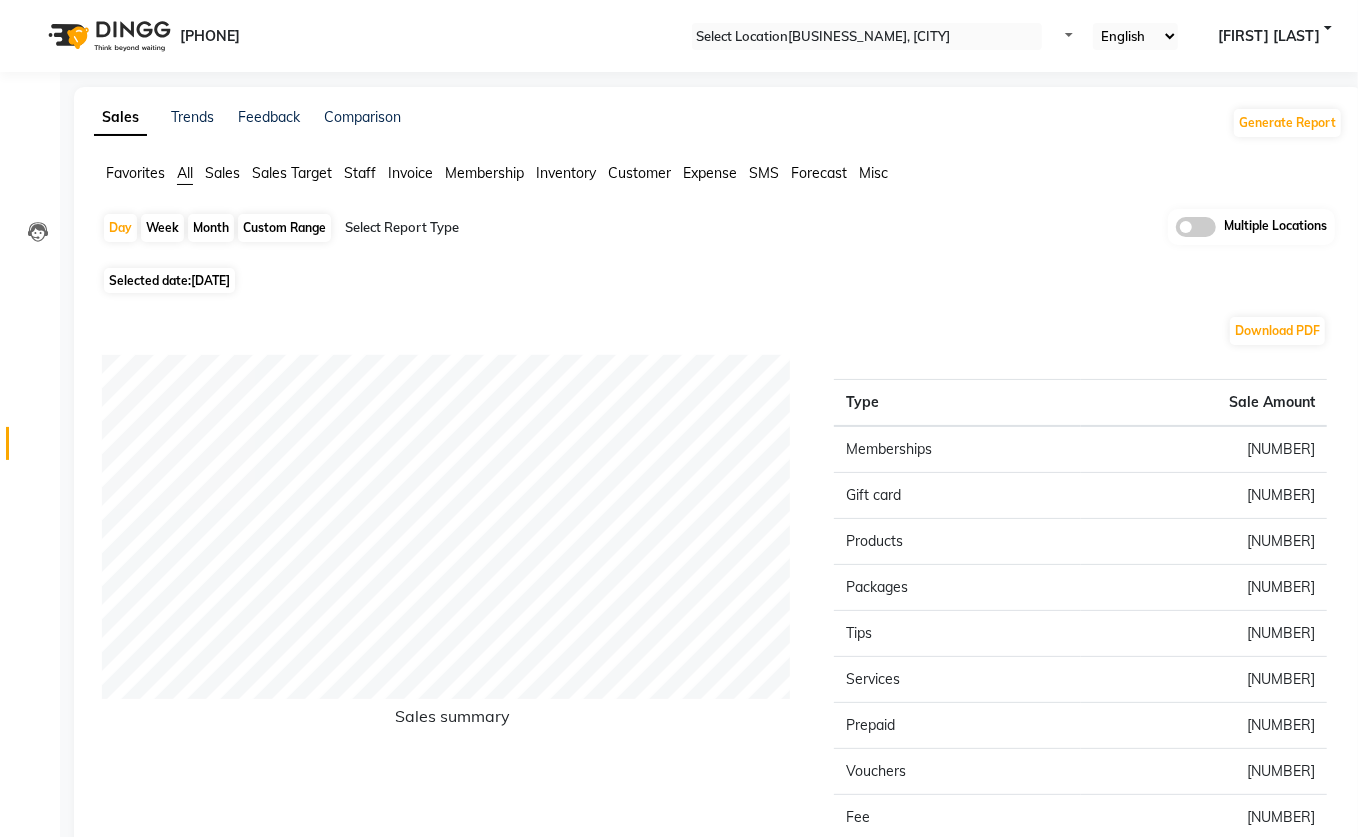 click on "Staff" at bounding box center [135, 173] 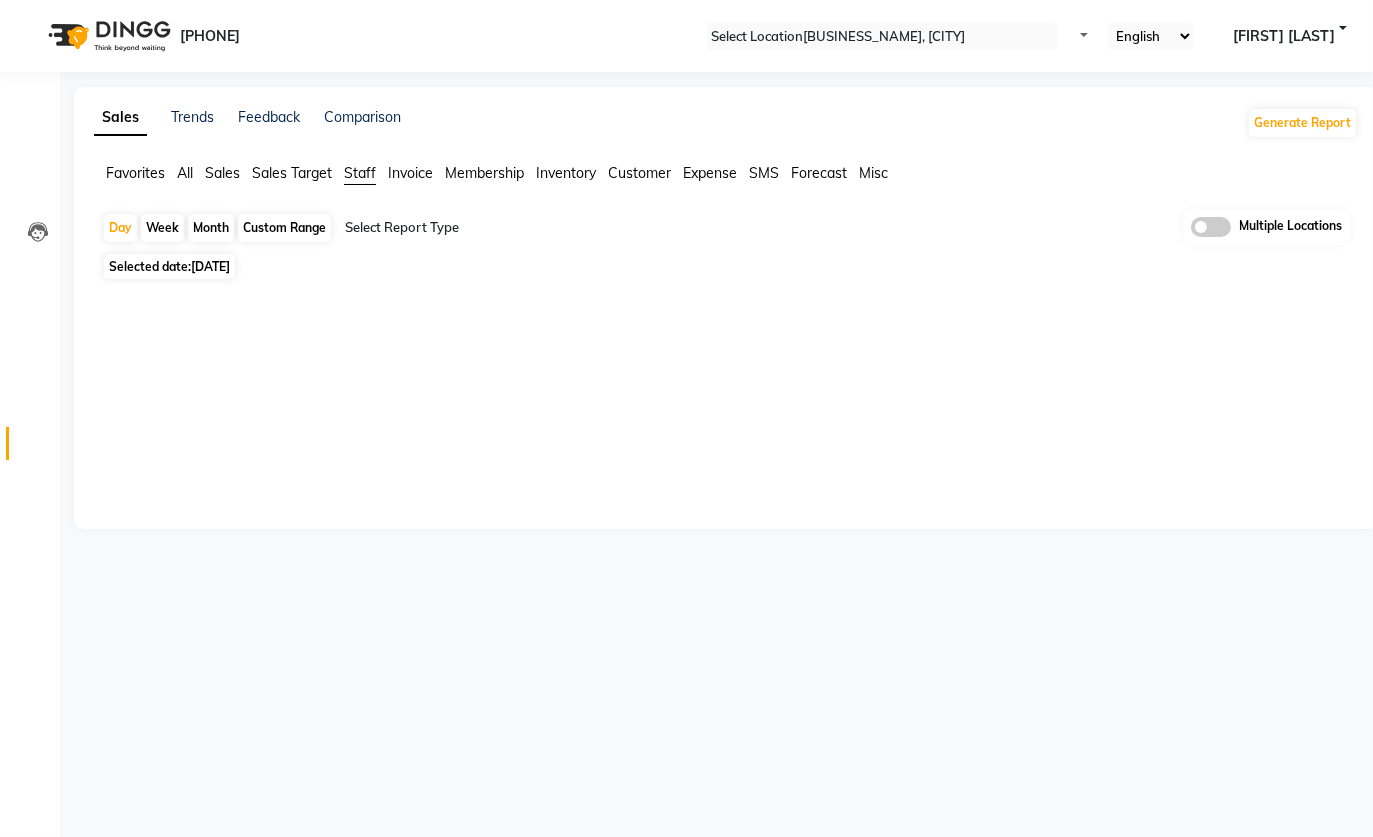 click on "Month" at bounding box center (211, 228) 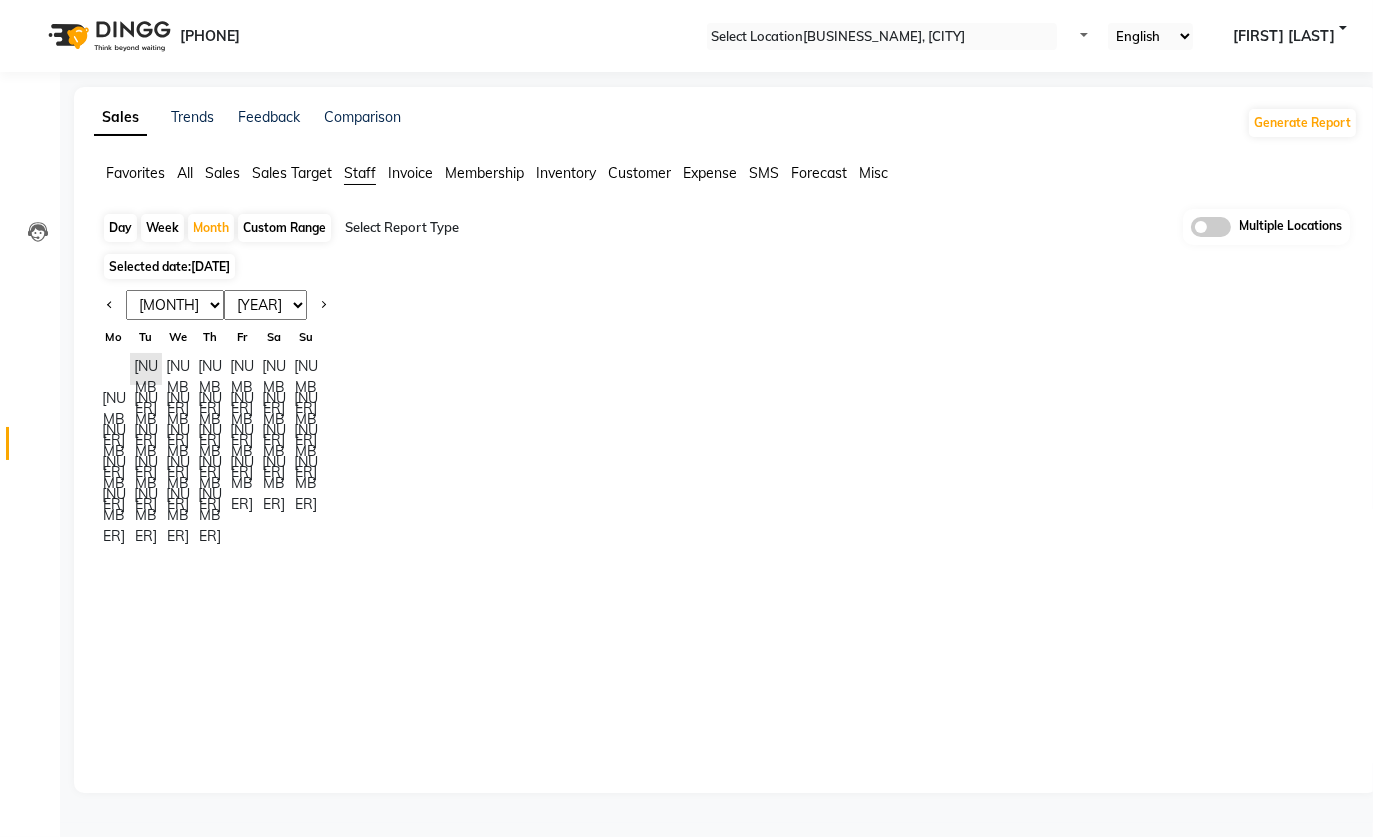 click on "[MONTH] [MONTH] [MONTH] [MONTH] [MONTH] [MONTH] [MONTH] [MONTH] [MONTH] [MONTH] [MONTH] [MONTH]" at bounding box center [175, 305] 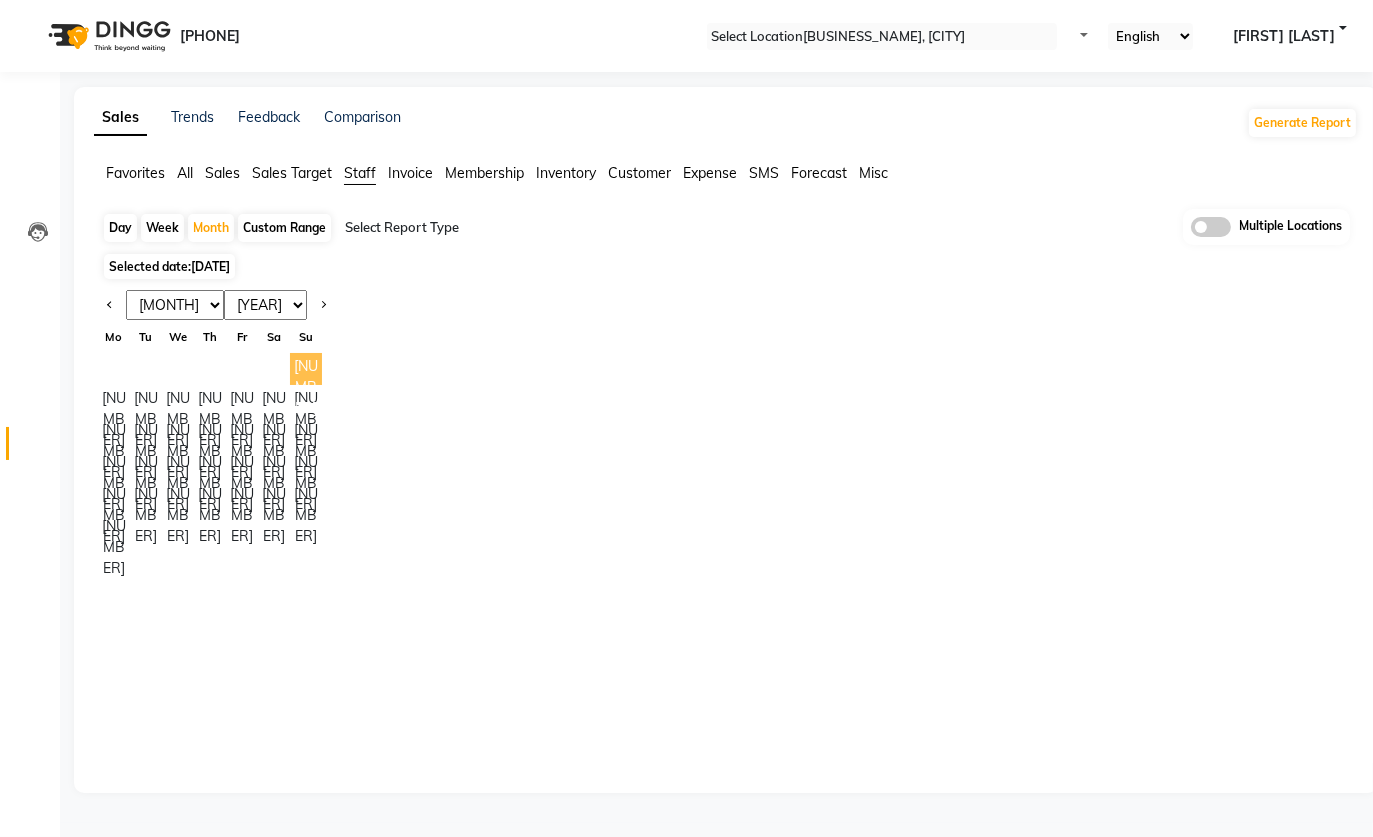 click on "[NUMBER]" at bounding box center [306, 369] 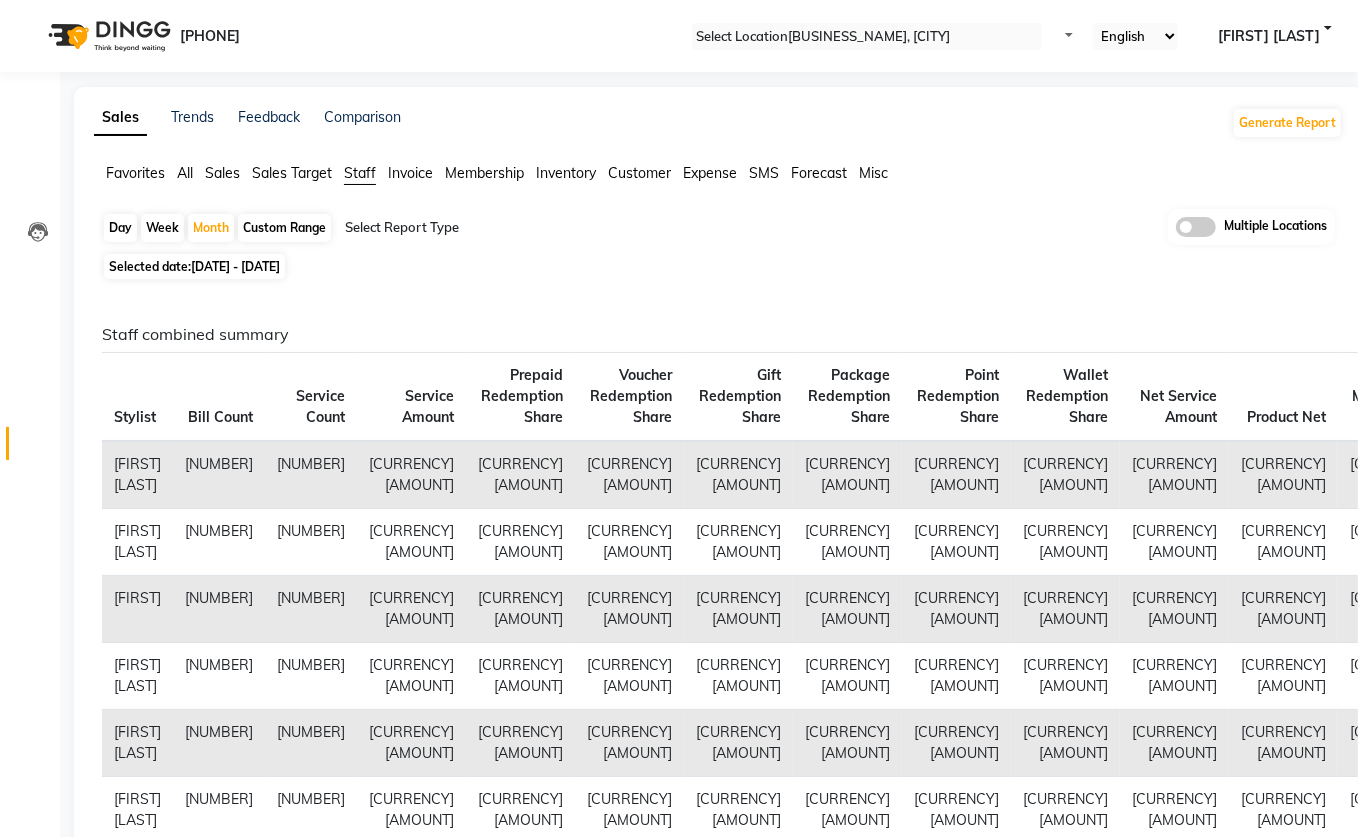 click at bounding box center (687, 236) 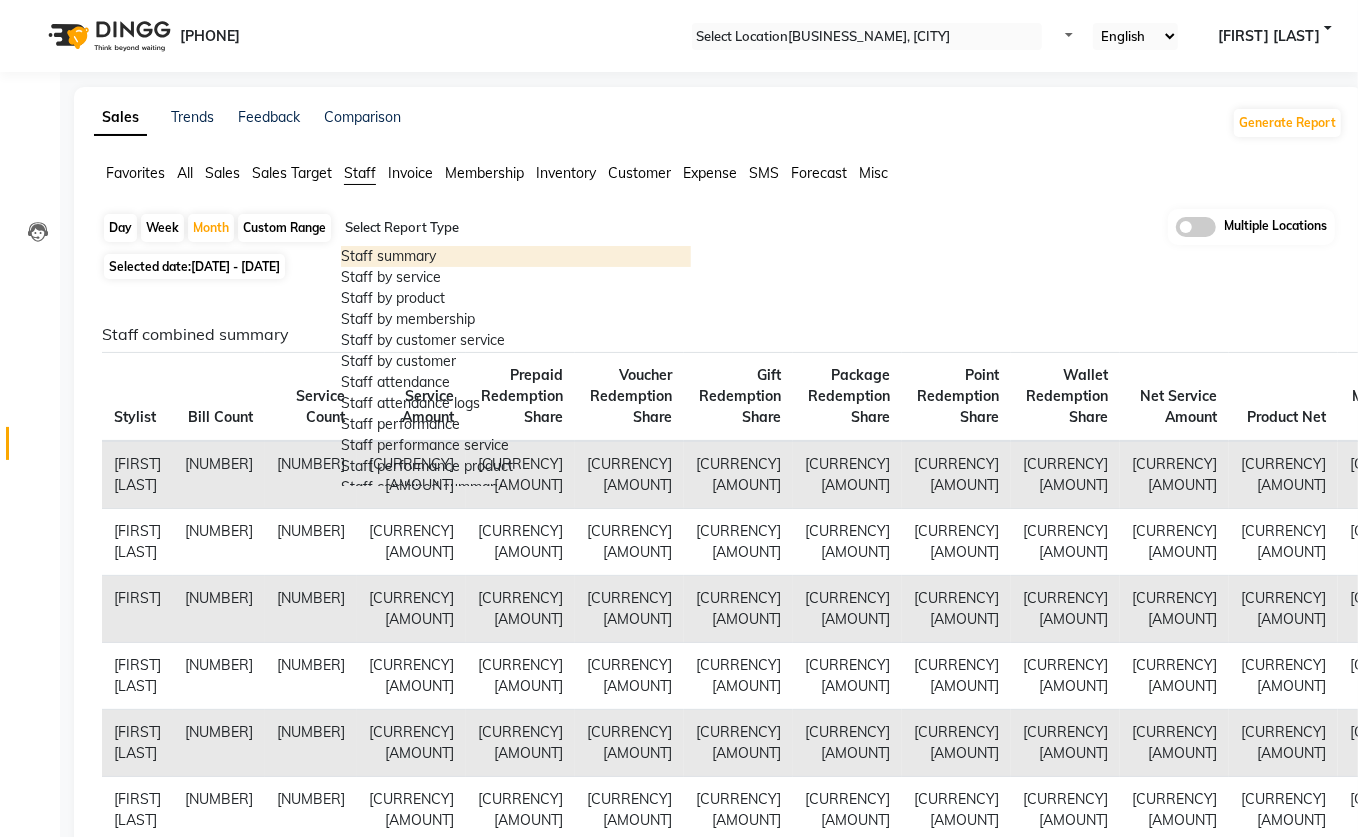 click on "Staff summary" at bounding box center [516, 256] 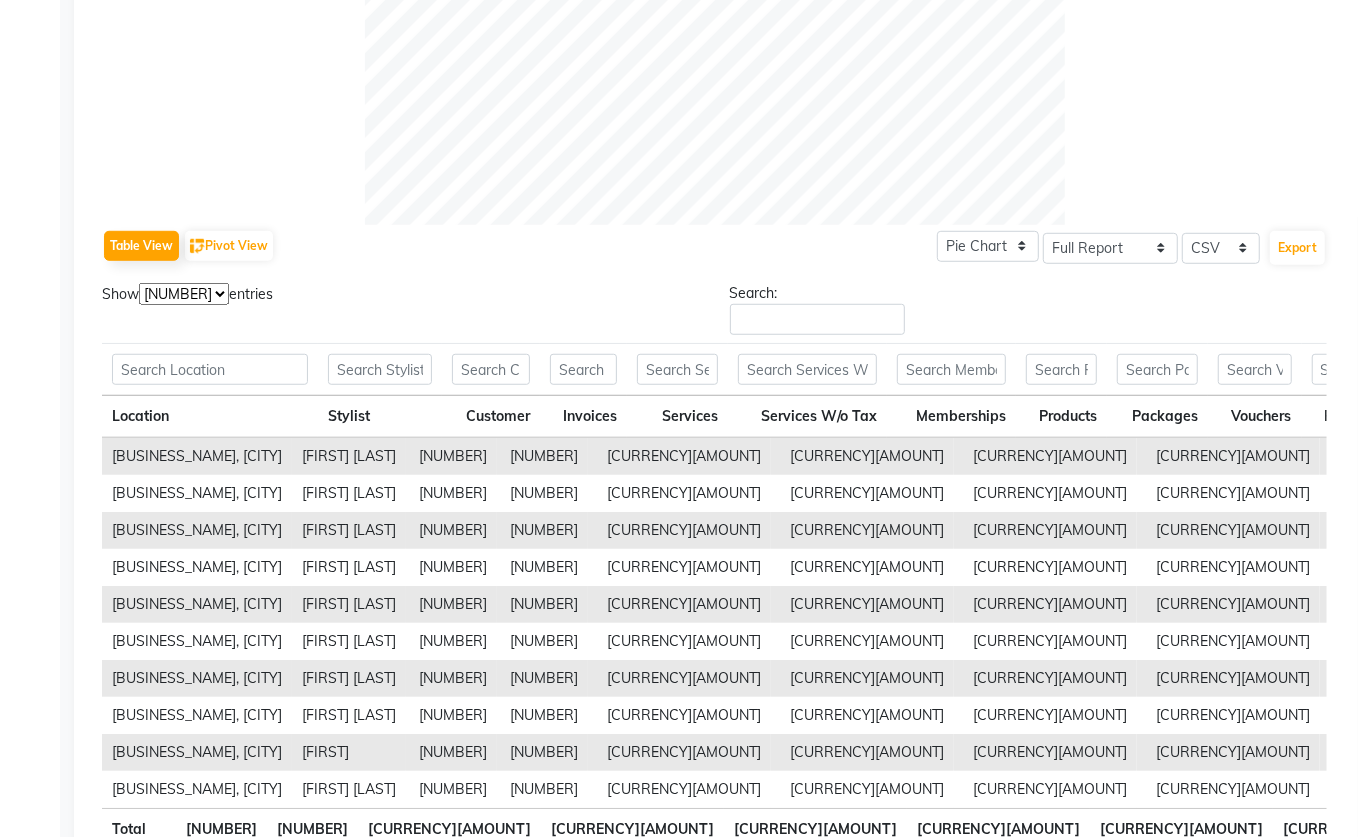 scroll, scrollTop: 900, scrollLeft: 0, axis: vertical 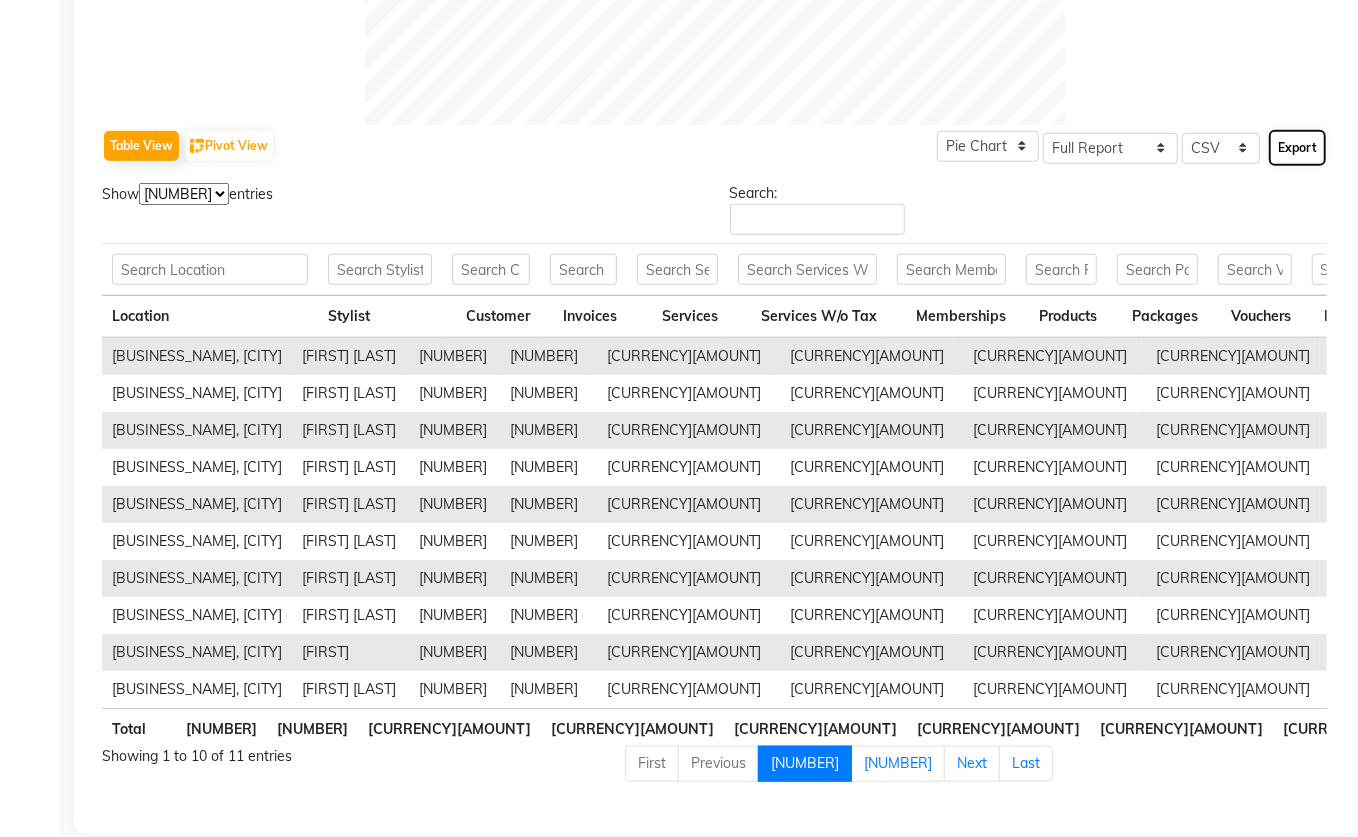 click on "Export" at bounding box center [1297, 148] 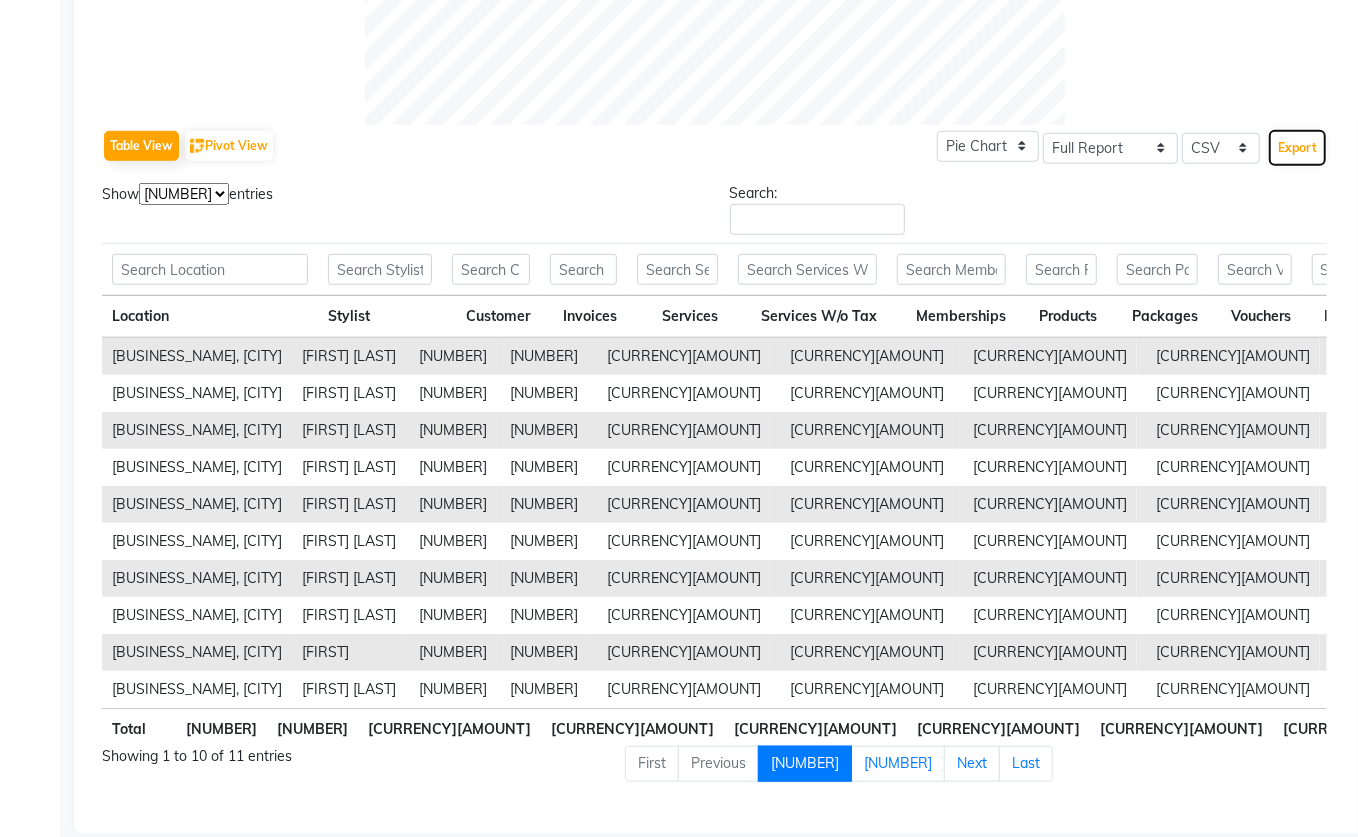 type 